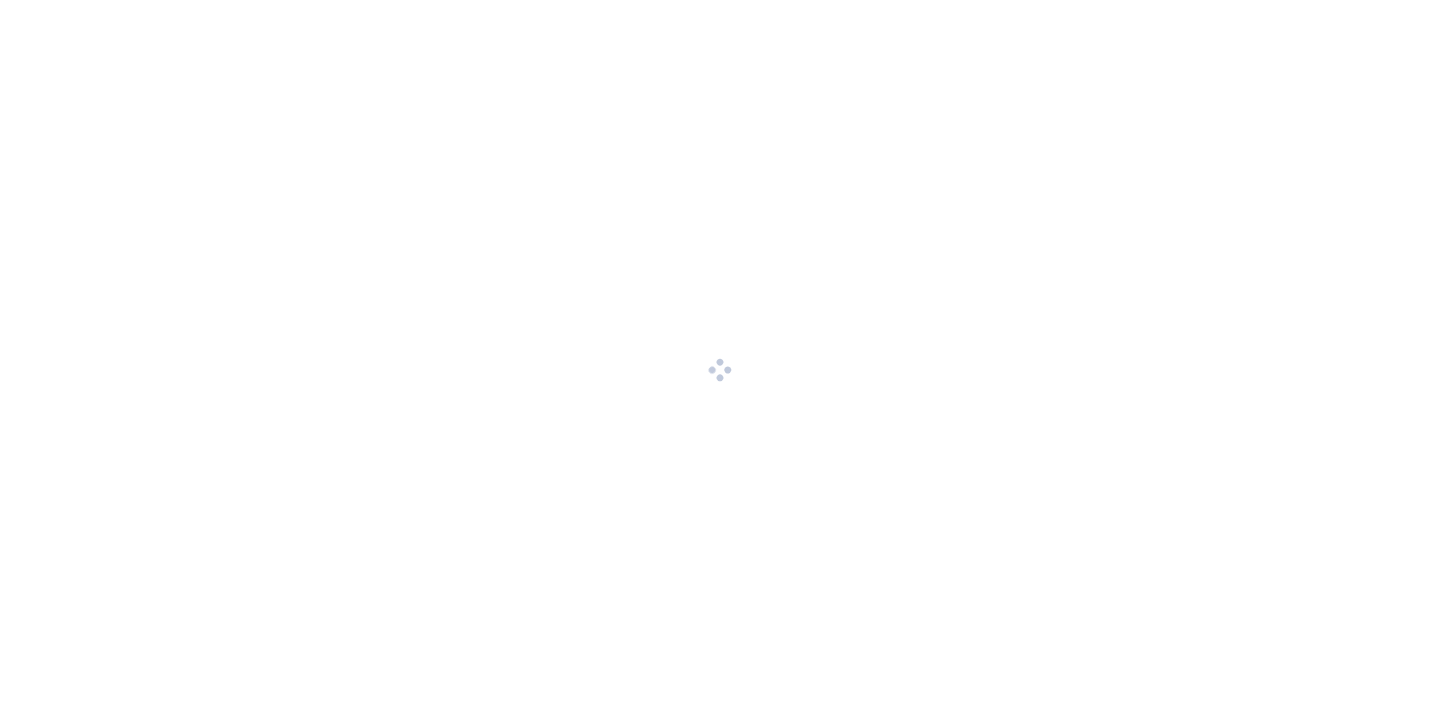 scroll, scrollTop: 0, scrollLeft: 0, axis: both 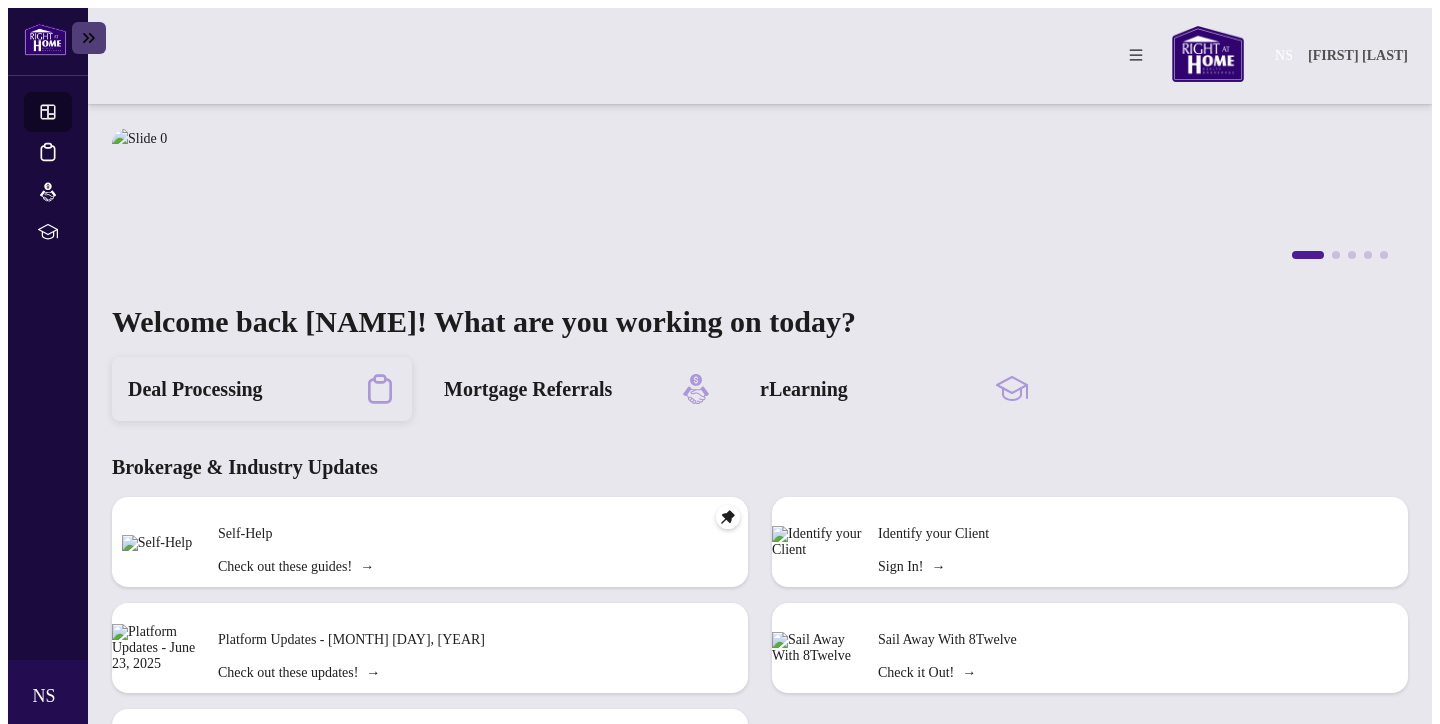 click on "Deal Processing" at bounding box center (195, 389) 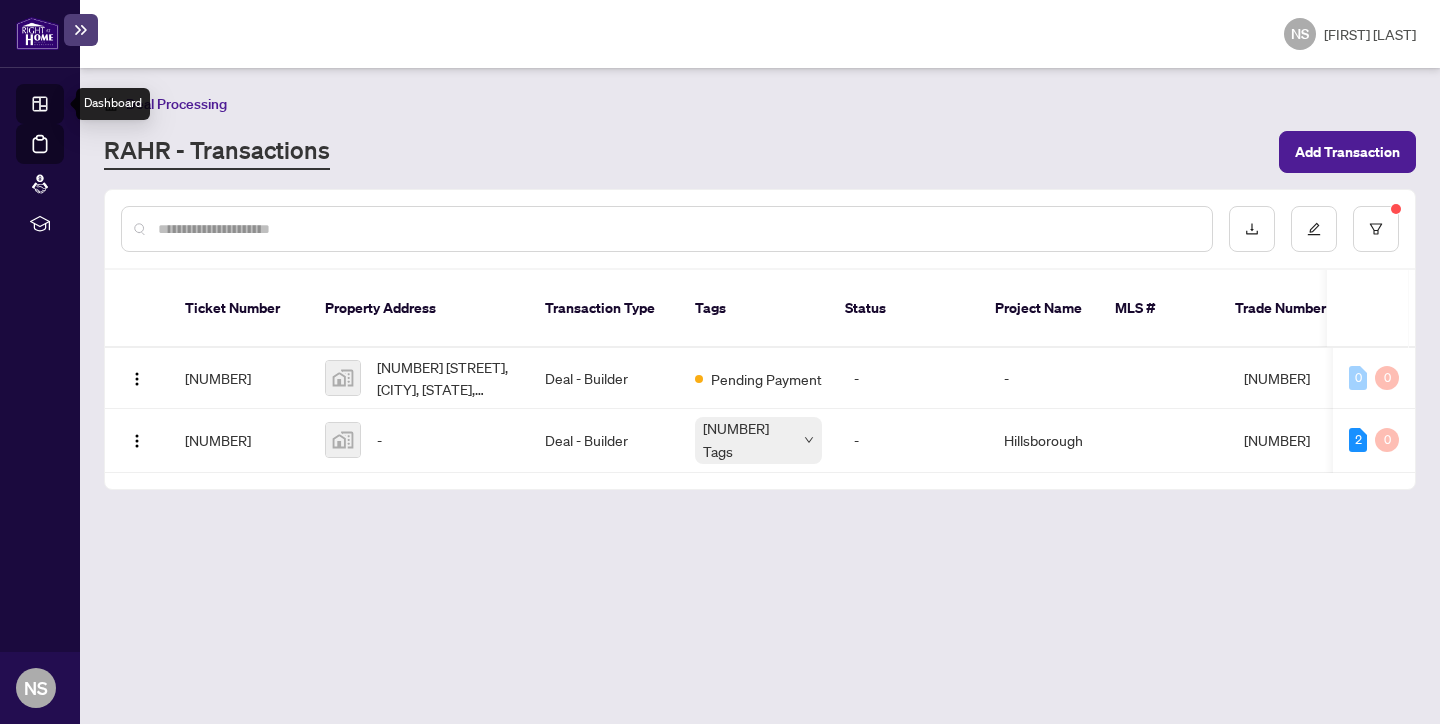 click on "Dashboard" at bounding box center [62, 107] 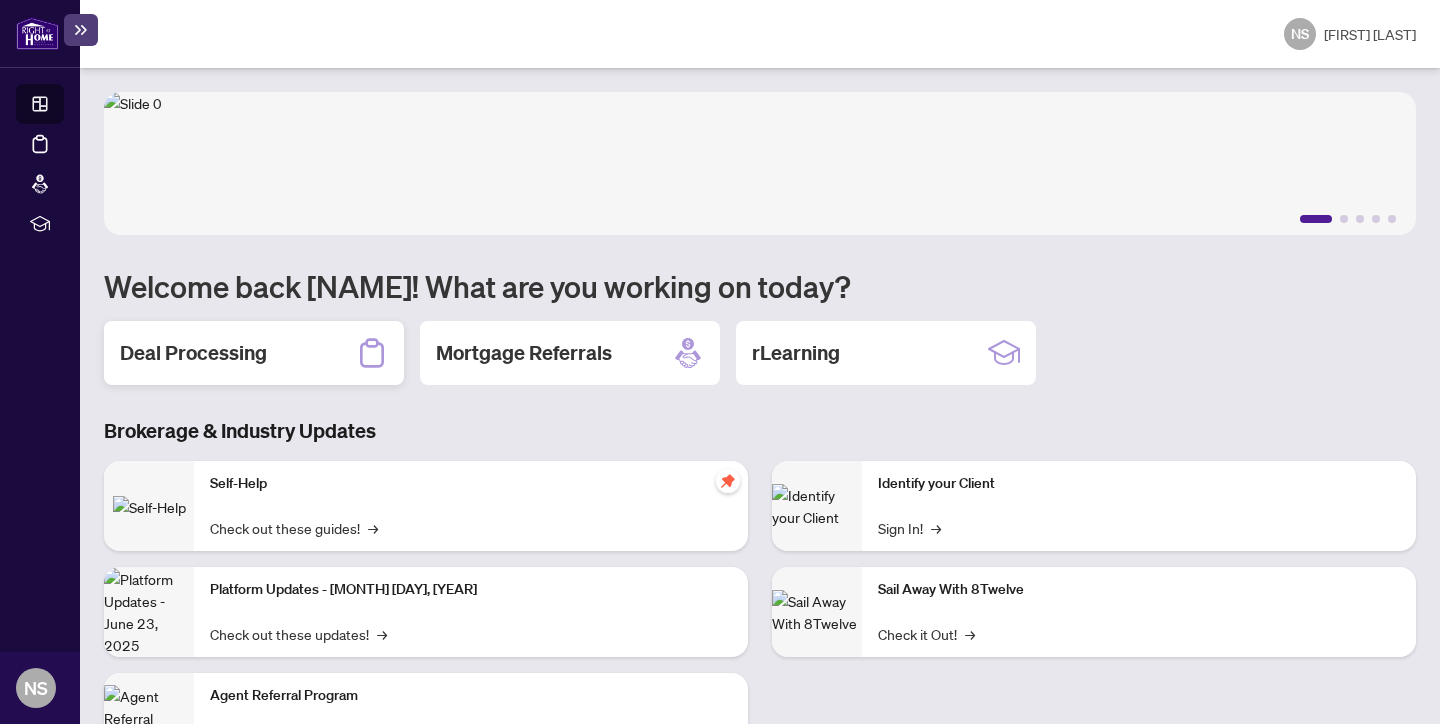 click on "Deal Processing" at bounding box center (193, 353) 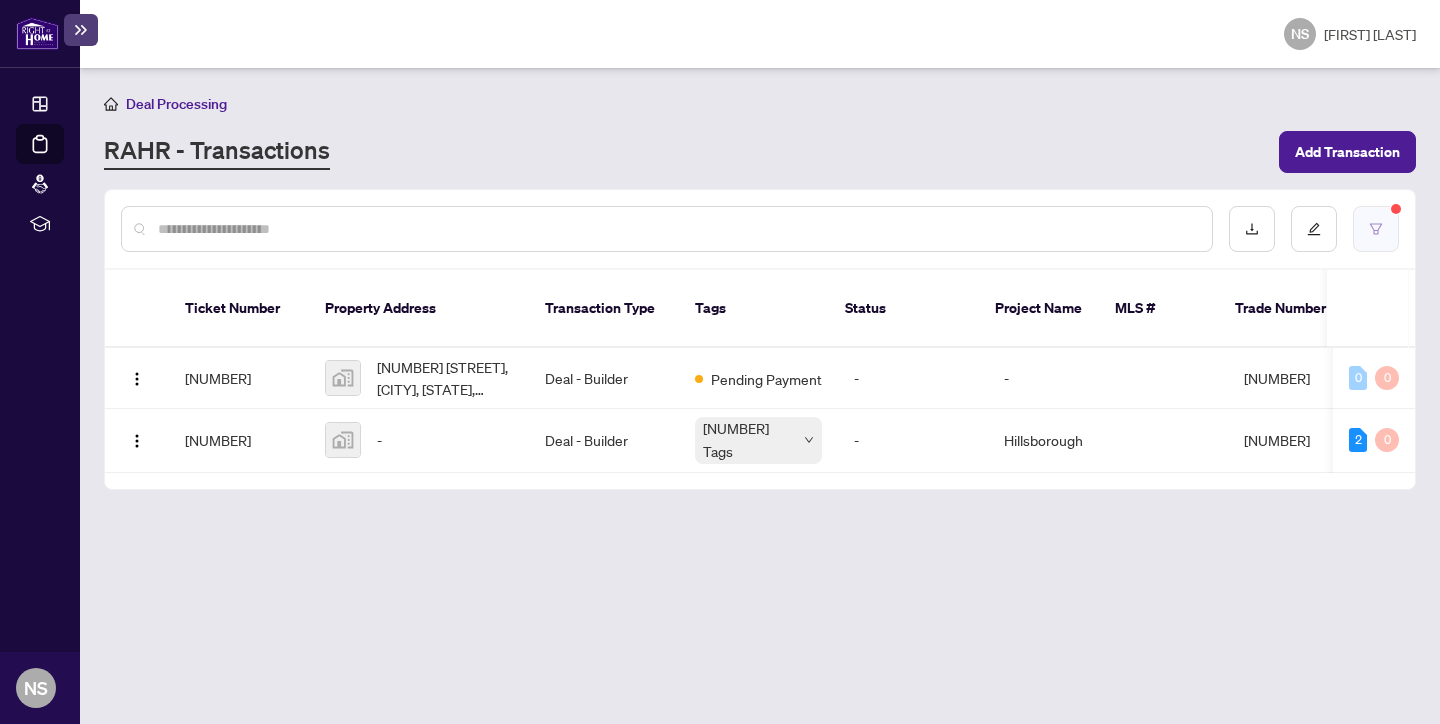 click at bounding box center (1376, 229) 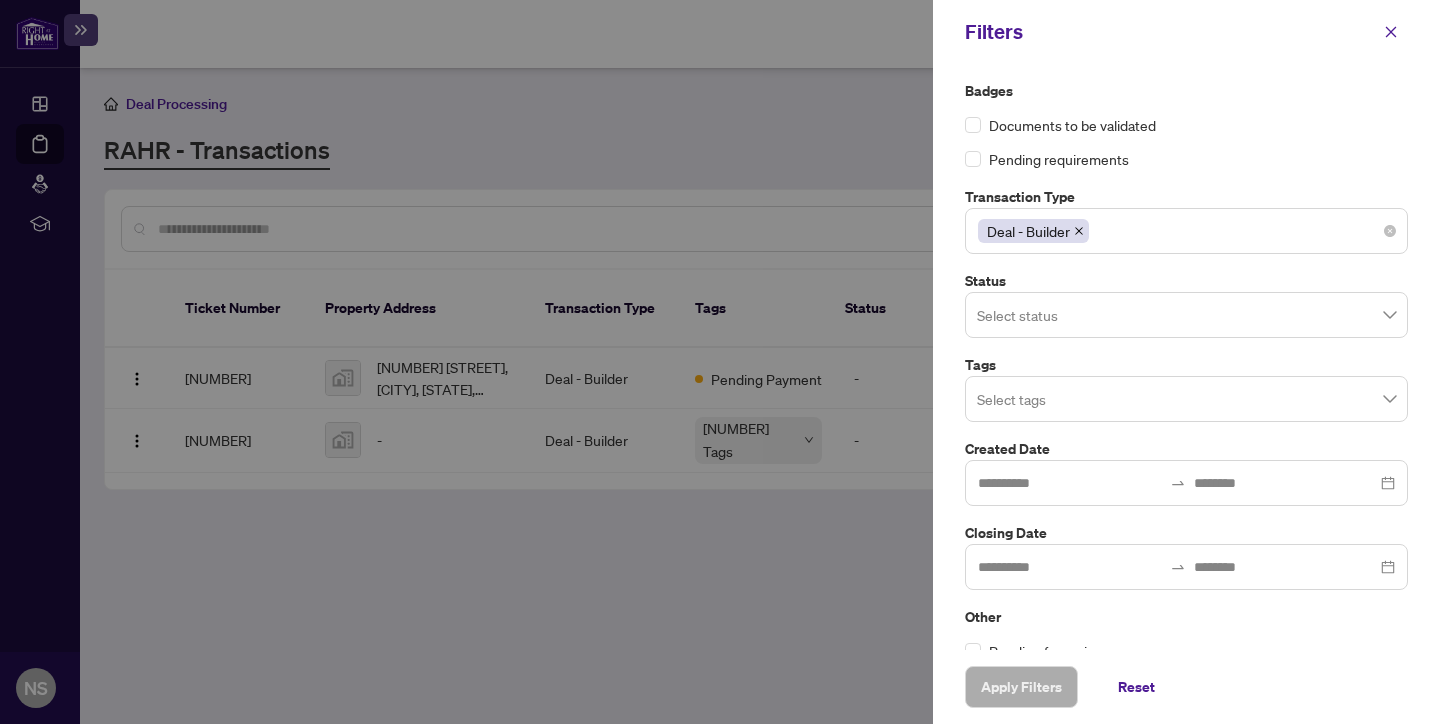 click on "Deal - Builder" at bounding box center (1186, 231) 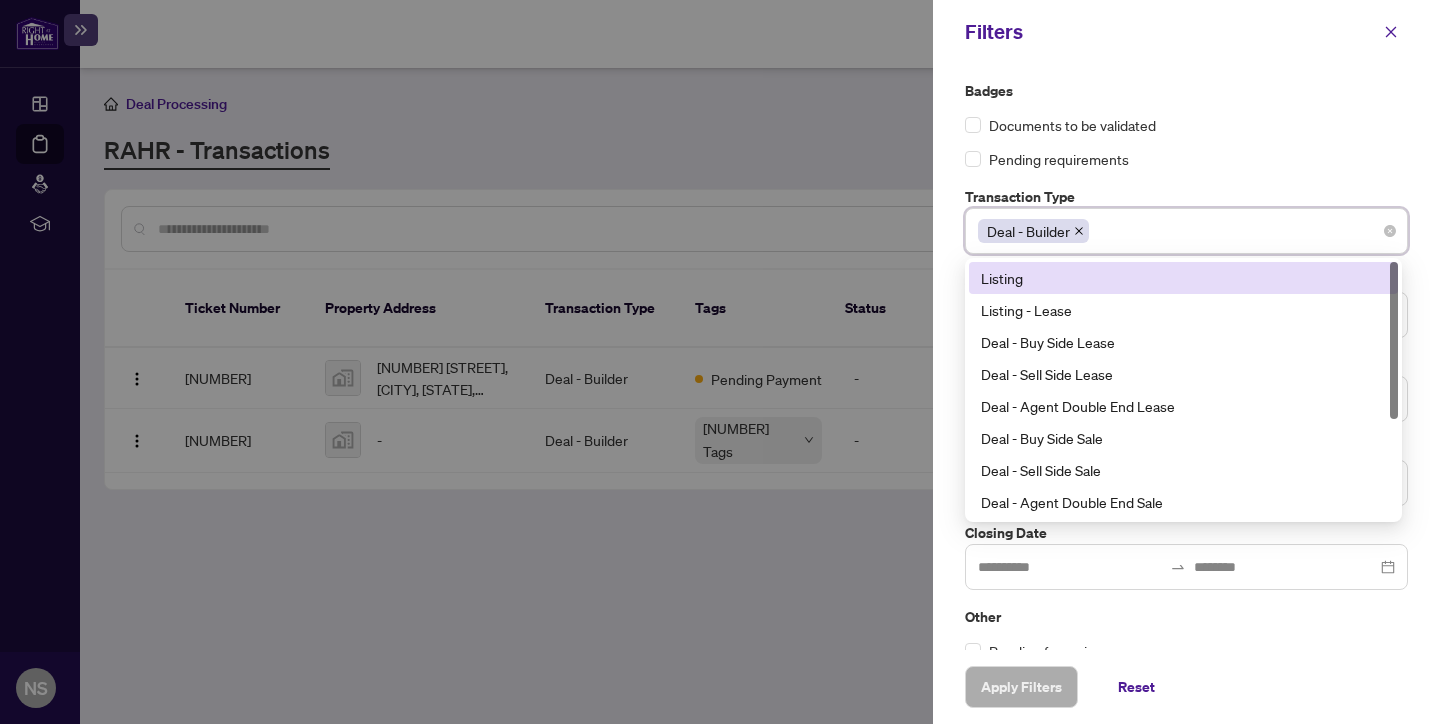 click on "Deal - Builder" at bounding box center [1033, 231] 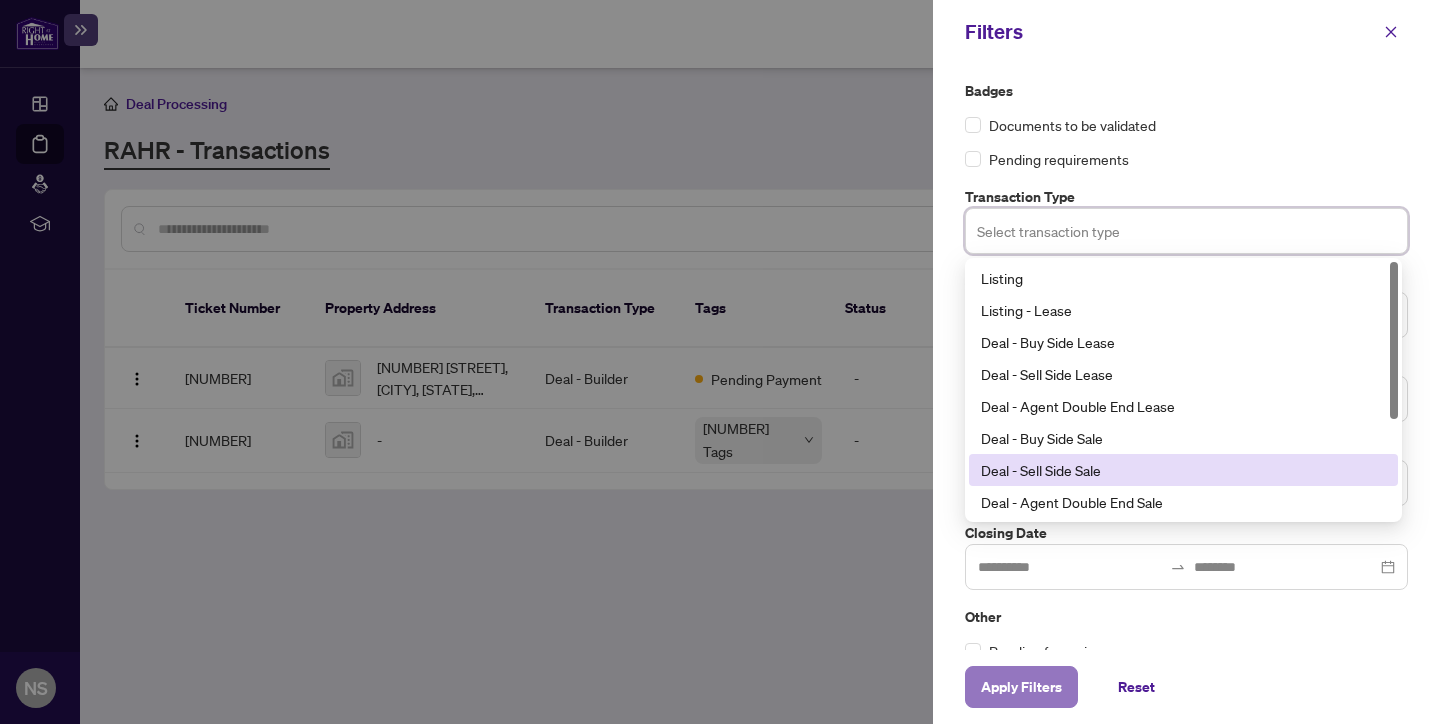 click on "Apply Filters" at bounding box center (1021, 687) 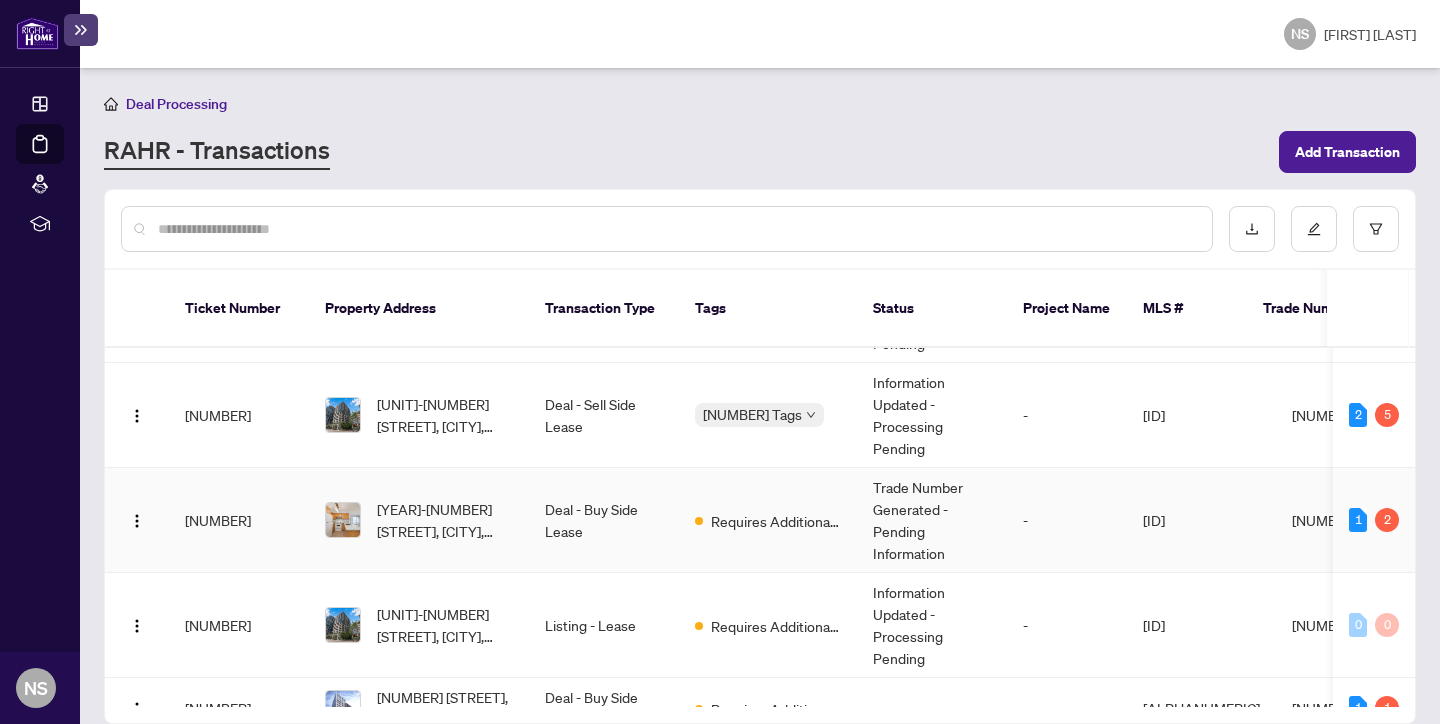 scroll, scrollTop: 78, scrollLeft: 0, axis: vertical 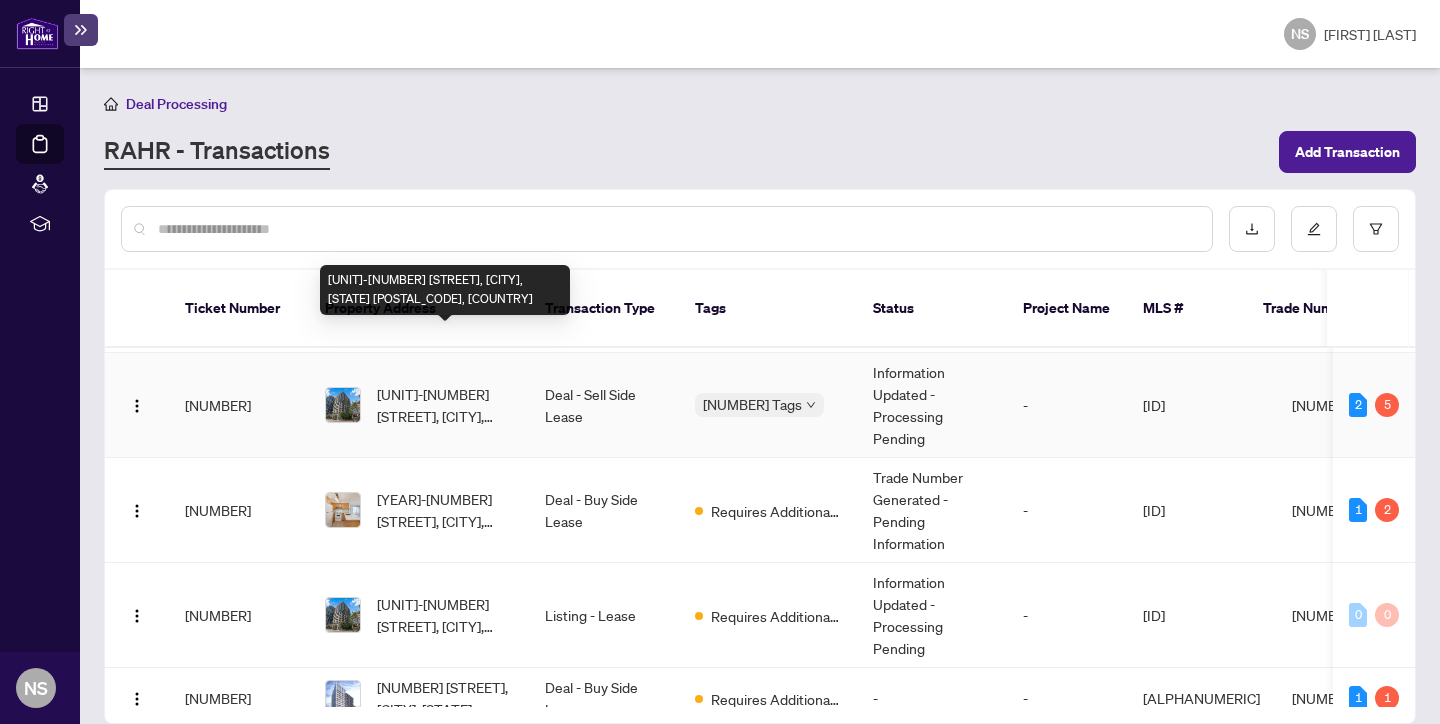 click on "[UNIT]-[NUMBER] [STREET], [CITY], [STATE] [POSTAL_CODE], [COUNTRY]" at bounding box center [445, 405] 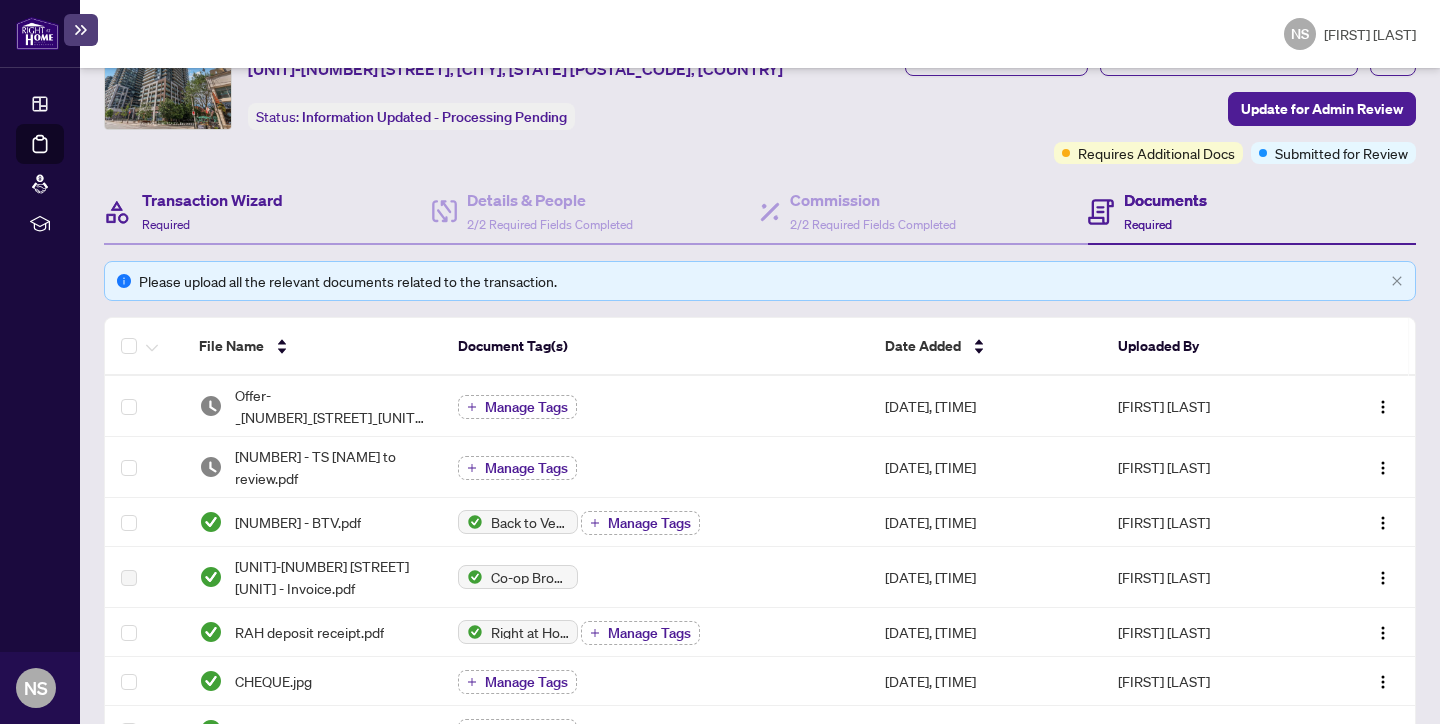 scroll, scrollTop: 0, scrollLeft: 0, axis: both 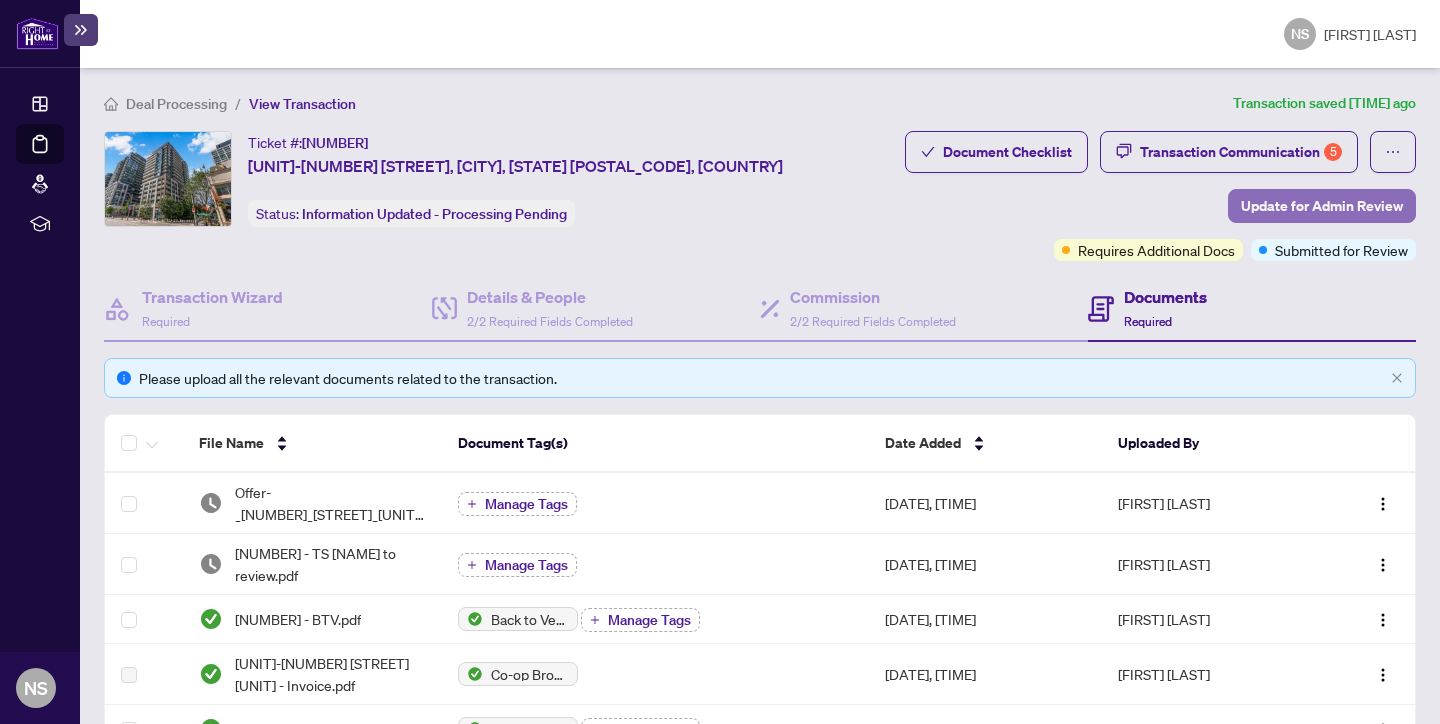 click on "Update for Admin Review" at bounding box center (1322, 206) 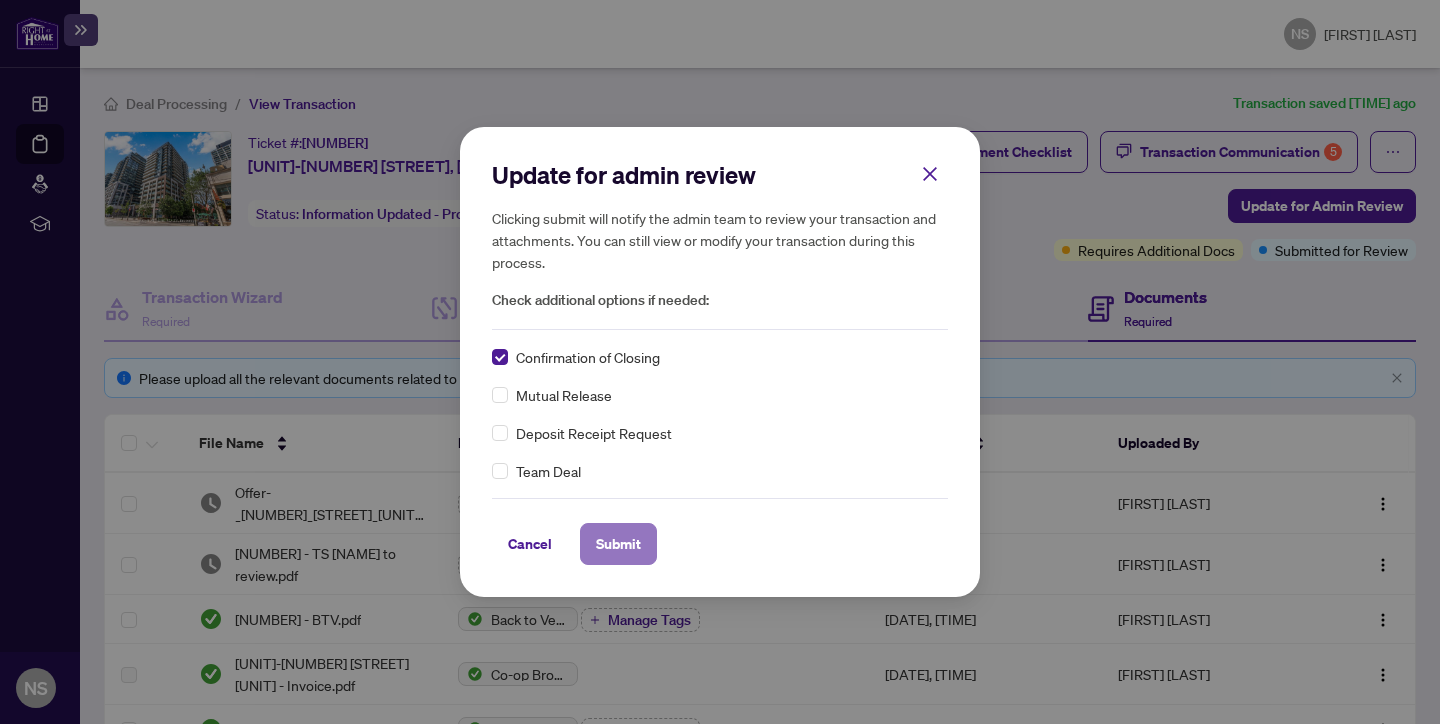 click on "Submit" at bounding box center (618, 544) 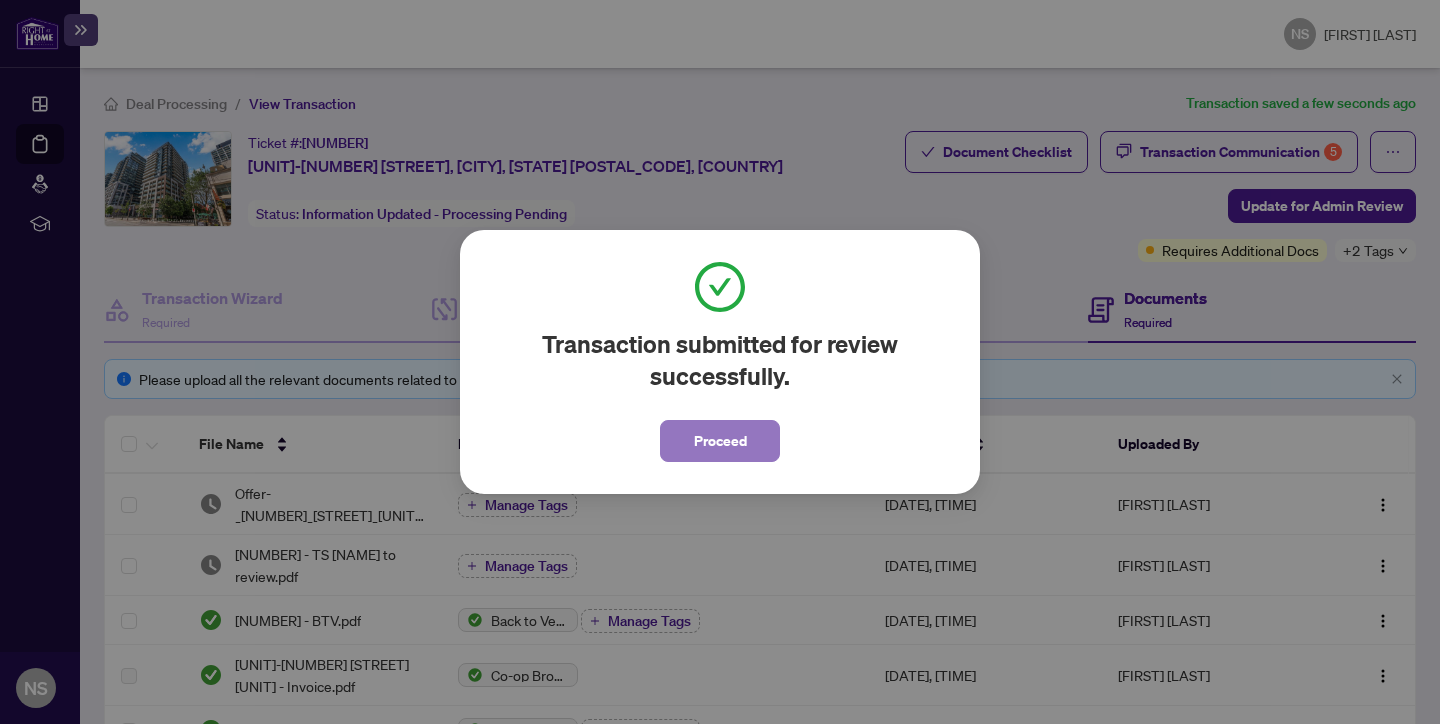 click on "Proceed" at bounding box center (720, 441) 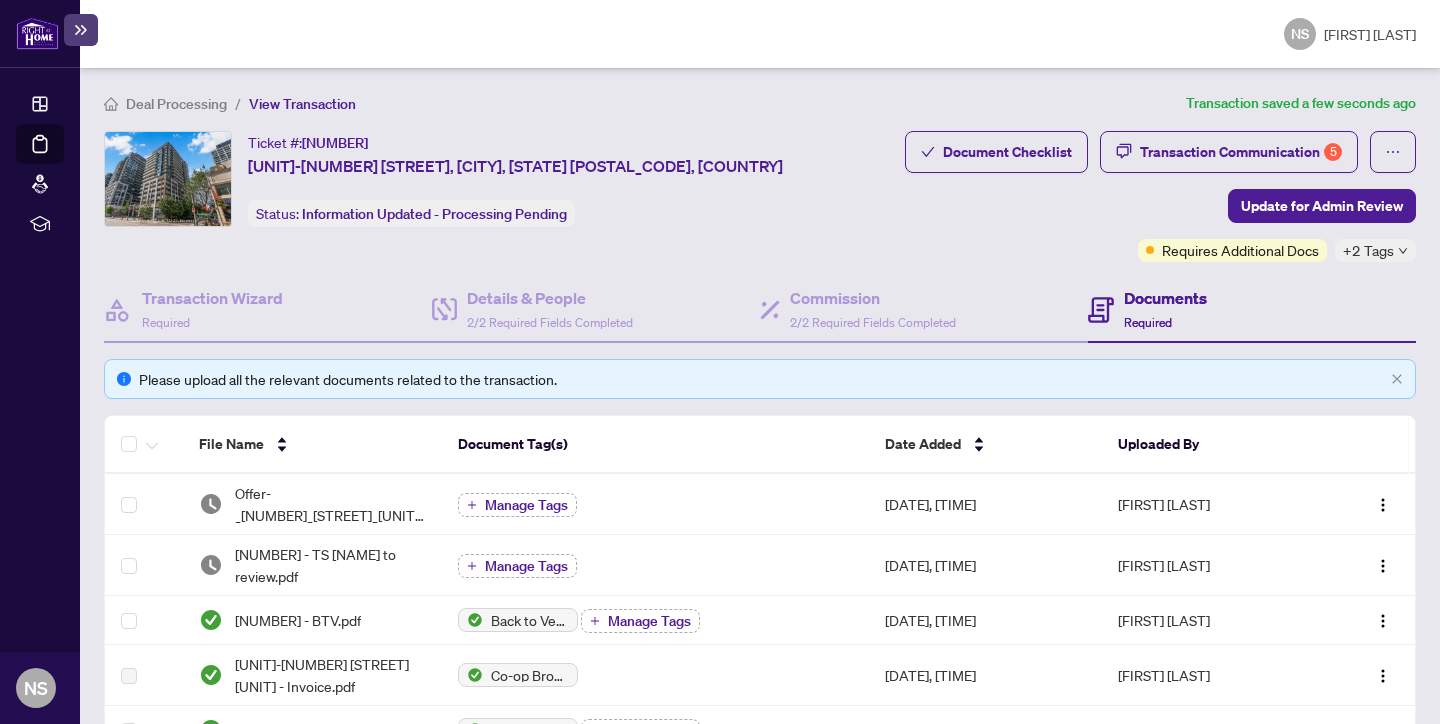 click on "Deal Processing / View Transaction Transaction saved   a few seconds ago Ticket #:  [NUMBER] [UNIT]-[NUMBER] [STREET], [CITY], [STATE] [POSTAL_CODE], [COUNTRY] Status:   Information Updated - Processing Pending Update for Admin Review Document Checklist Transaction Communication 5 Update for Admin Review Requires Additional Docs +2 Tags Transaction Wizard Required Details & People 2/2 Required Fields Completed Commission 2/2 Required Fields Completed Documents Required Please upload all the relevant documents related to the transaction. File Name Document Tag(s) Date Added Uploaded By             Offer-_[NUMBER]_[STREET]_[UNIT]_[NUMBER]_[NUMBER].pdf Manage Tags [DATE], [TIME] [FIRST] [LAST] [NUMBER] - TS [FIRST] [LAST] to review.pdf Manage Tags [DATE], [TIME] [FIRST] [LAST] [NUMBER] - BTV.pdf Back to Vendor Letter Manage Tags [DATE], [TIME] [FIRST] [LAST] [UNIT]-[NUMBER] [STREET] [UNIT] - Invoice.pdf Co-op Brokerage Commission Statement [DATE], [TIME] [FIRST] [LAST] RAH deposit receipt.pdf Right at Home Deposit Receipt 2 [NUMBER]" at bounding box center [760, 743] 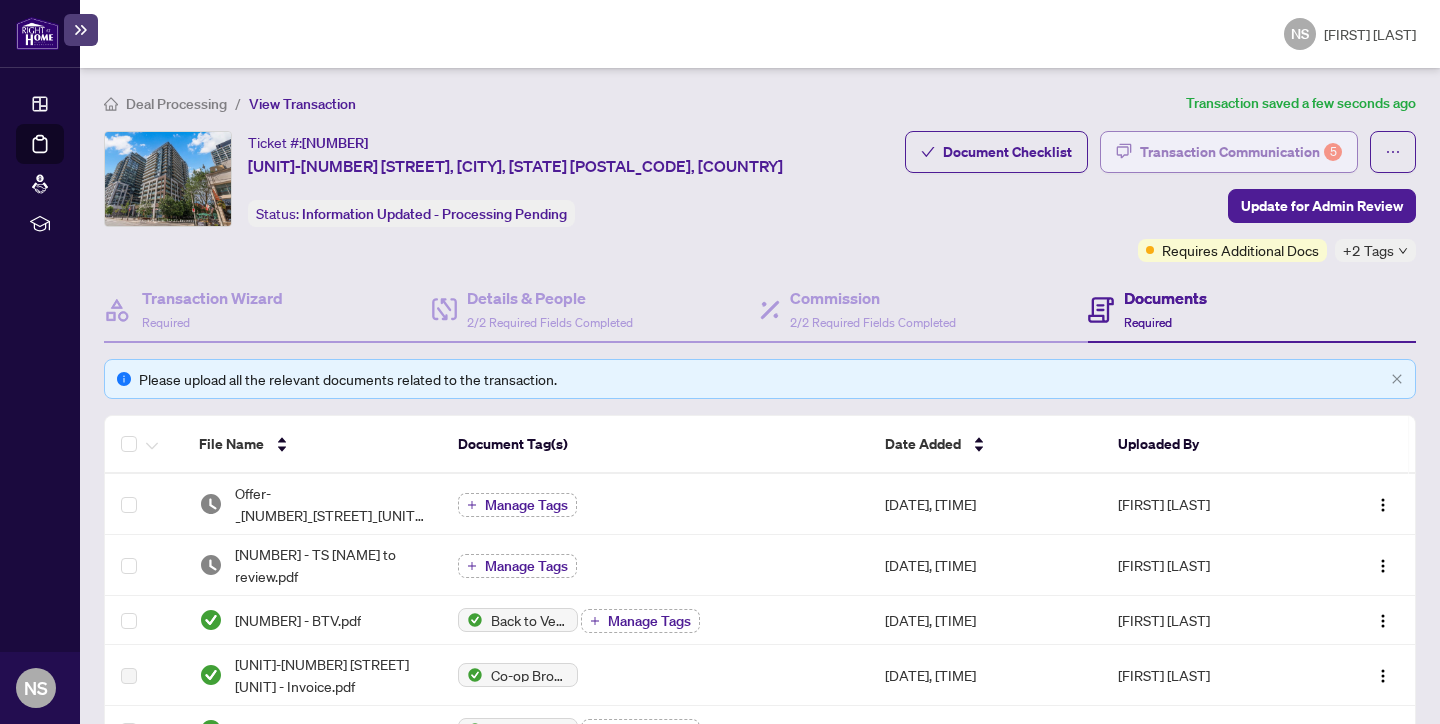 click on "Transaction Communication 5" at bounding box center [1241, 152] 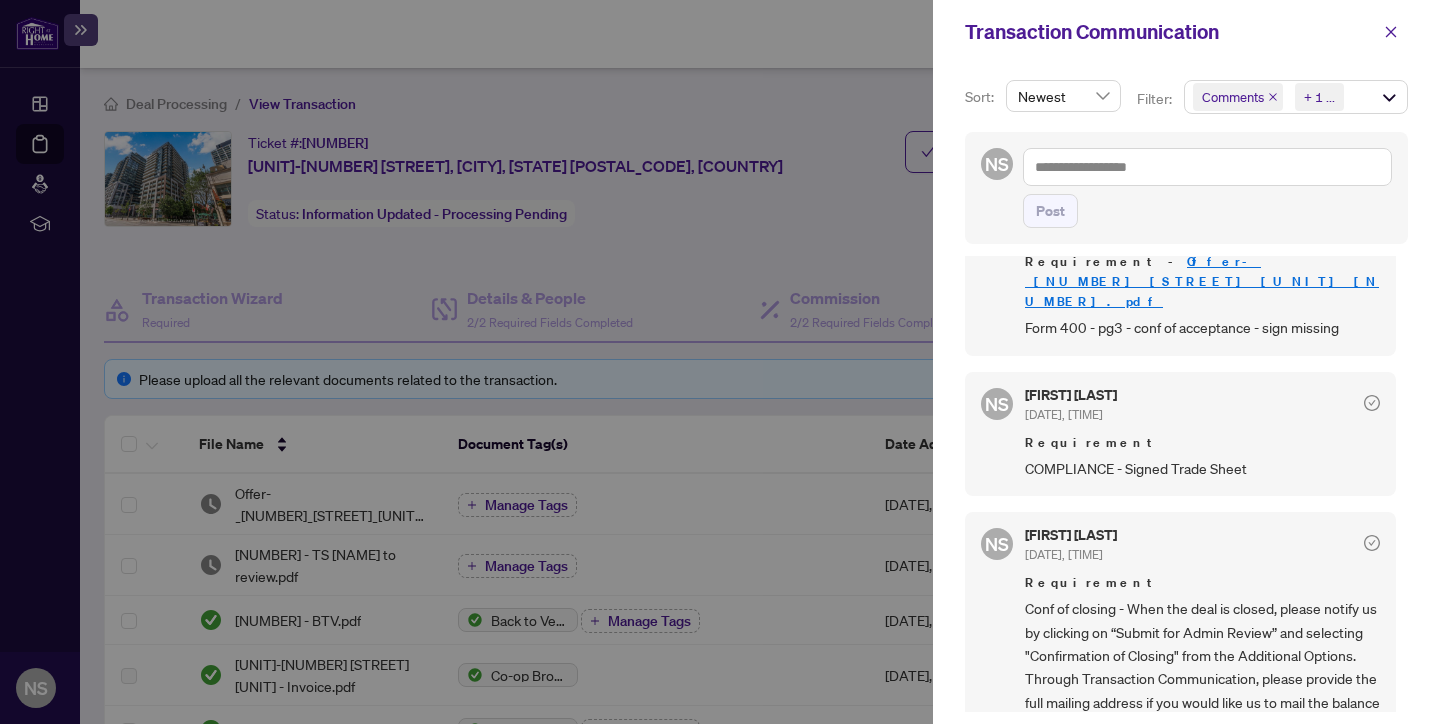 scroll, scrollTop: 270, scrollLeft: 0, axis: vertical 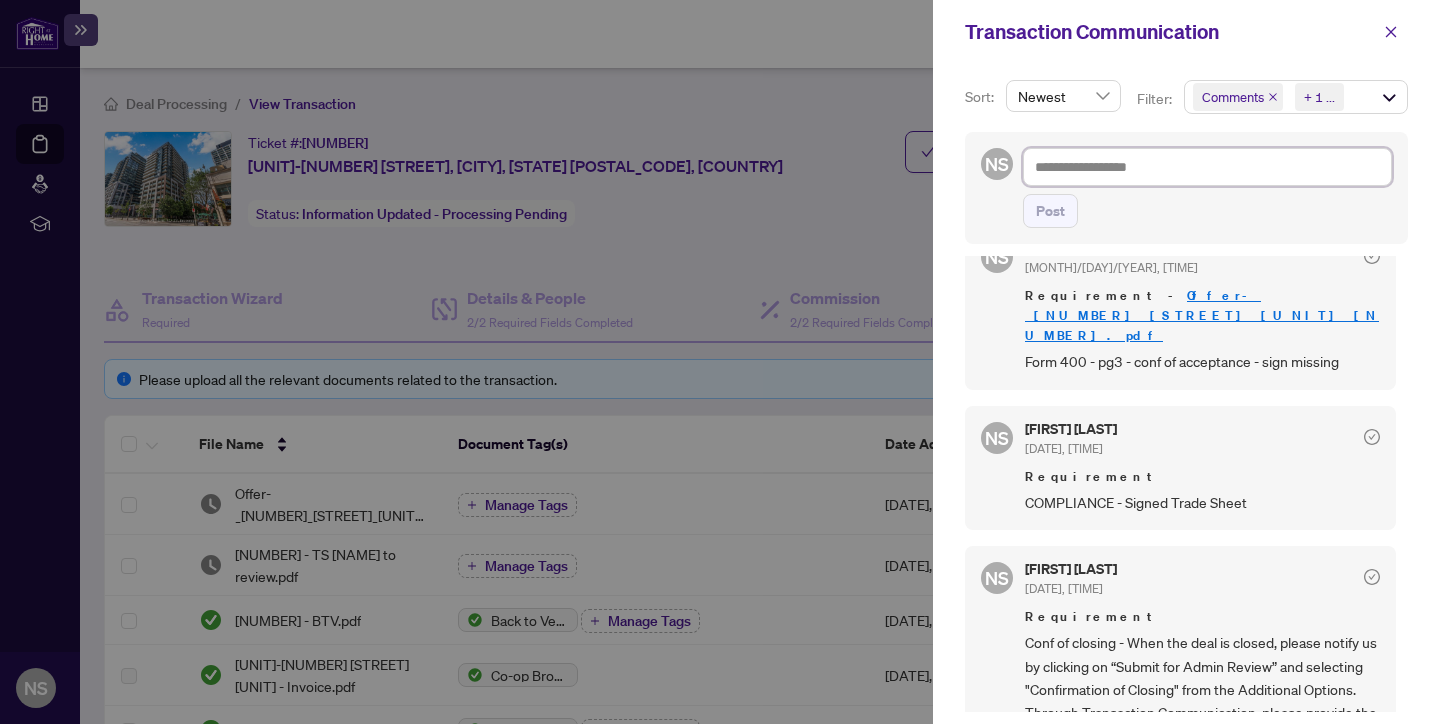 click at bounding box center (1207, 167) 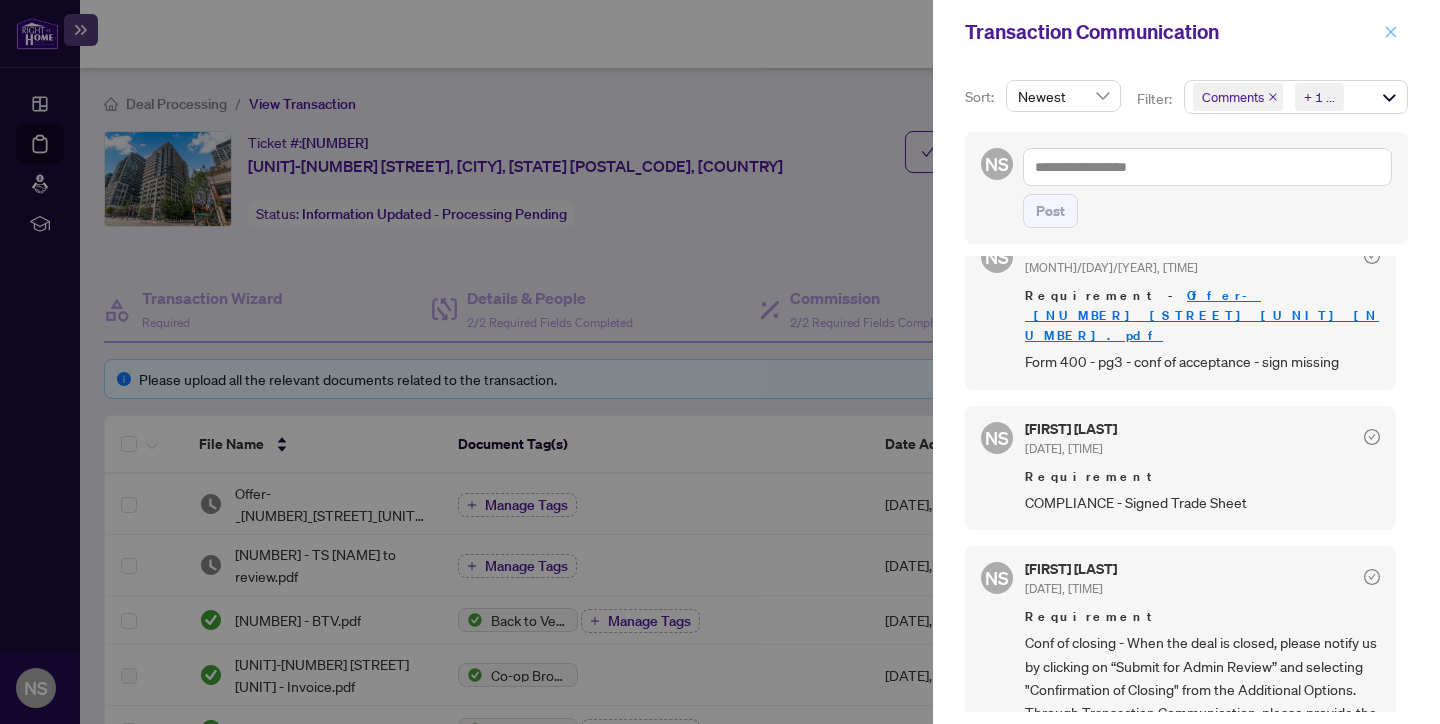 click at bounding box center [1391, 32] 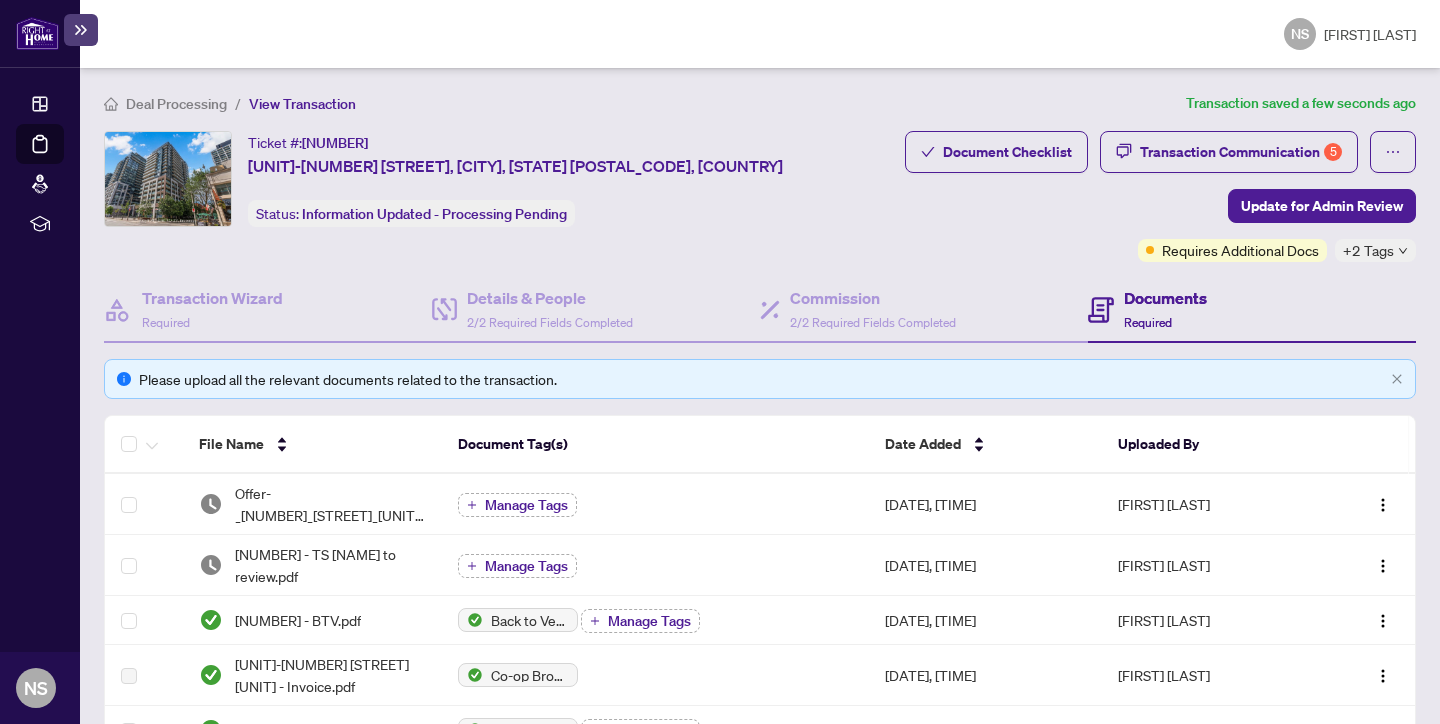 click at bounding box center [37, 33] 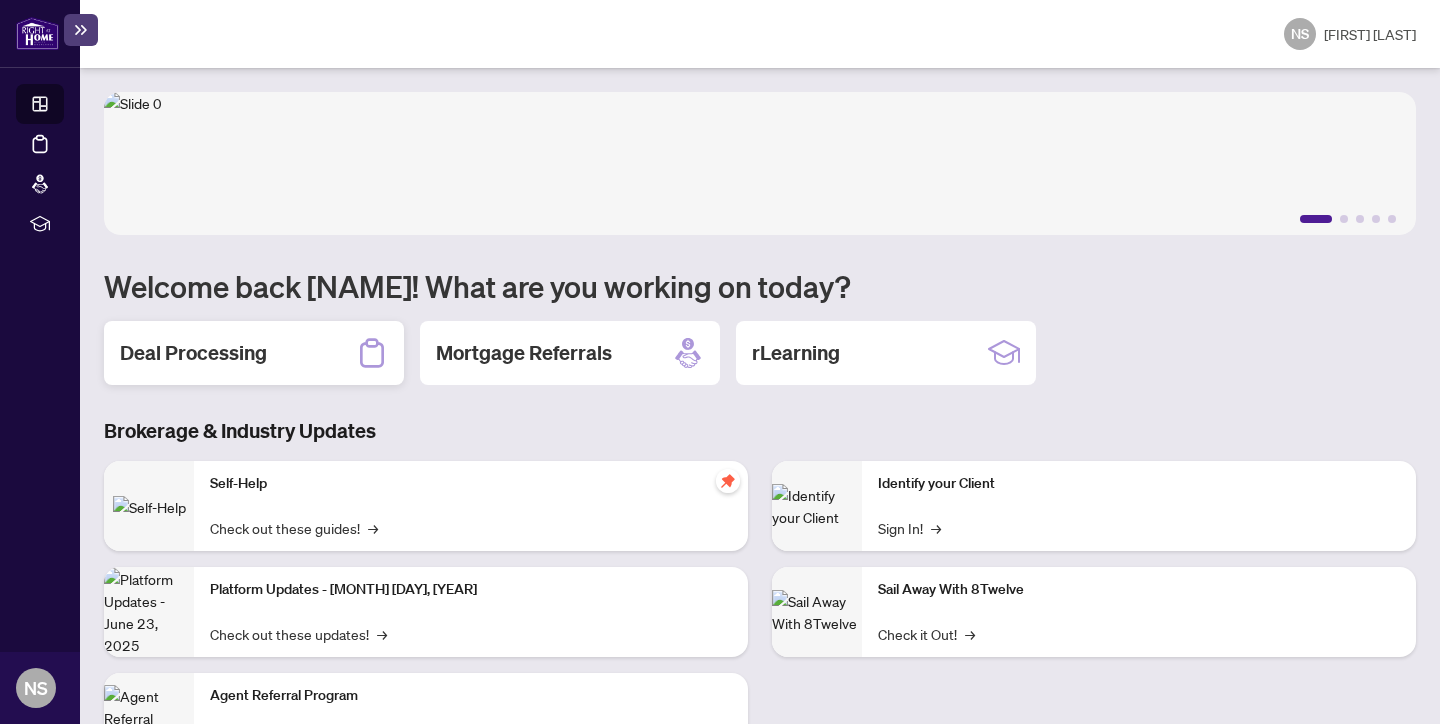 click on "Deal Processing" at bounding box center (254, 353) 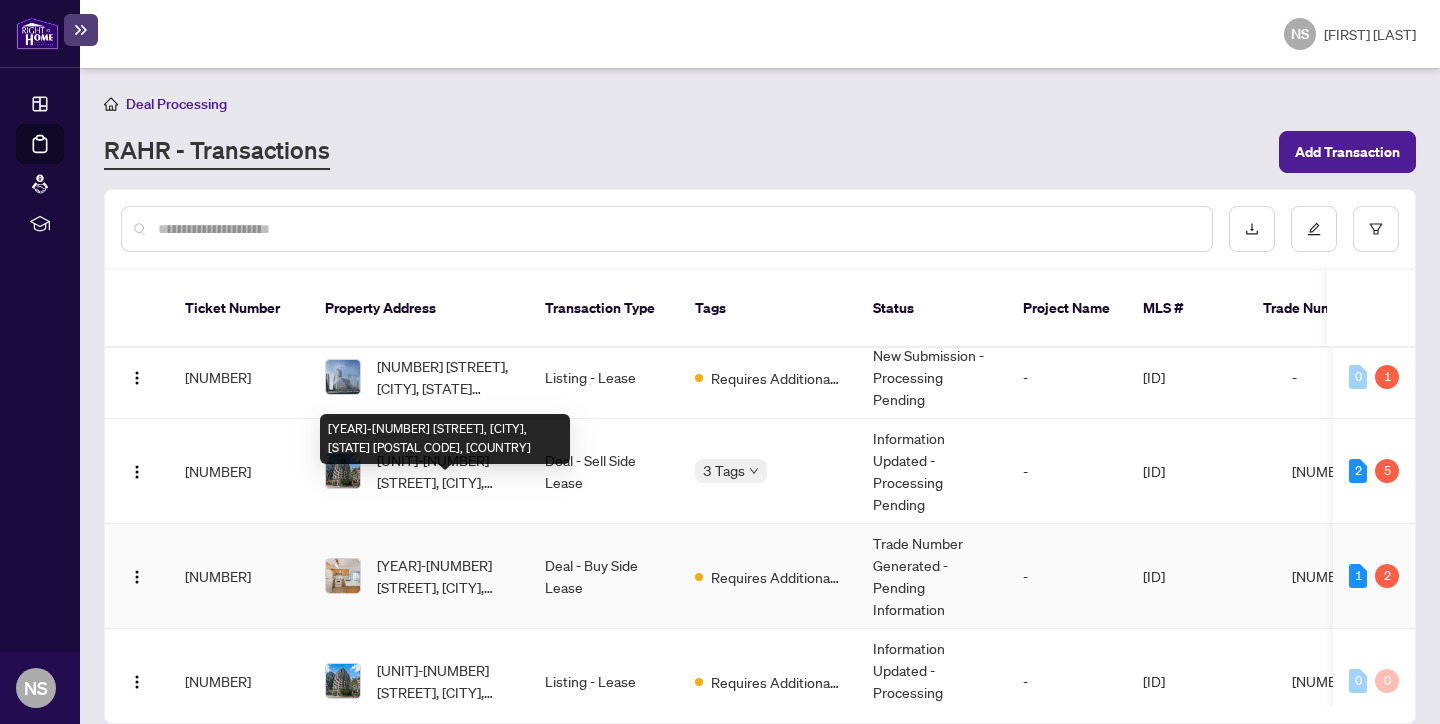 scroll, scrollTop: 14, scrollLeft: 0, axis: vertical 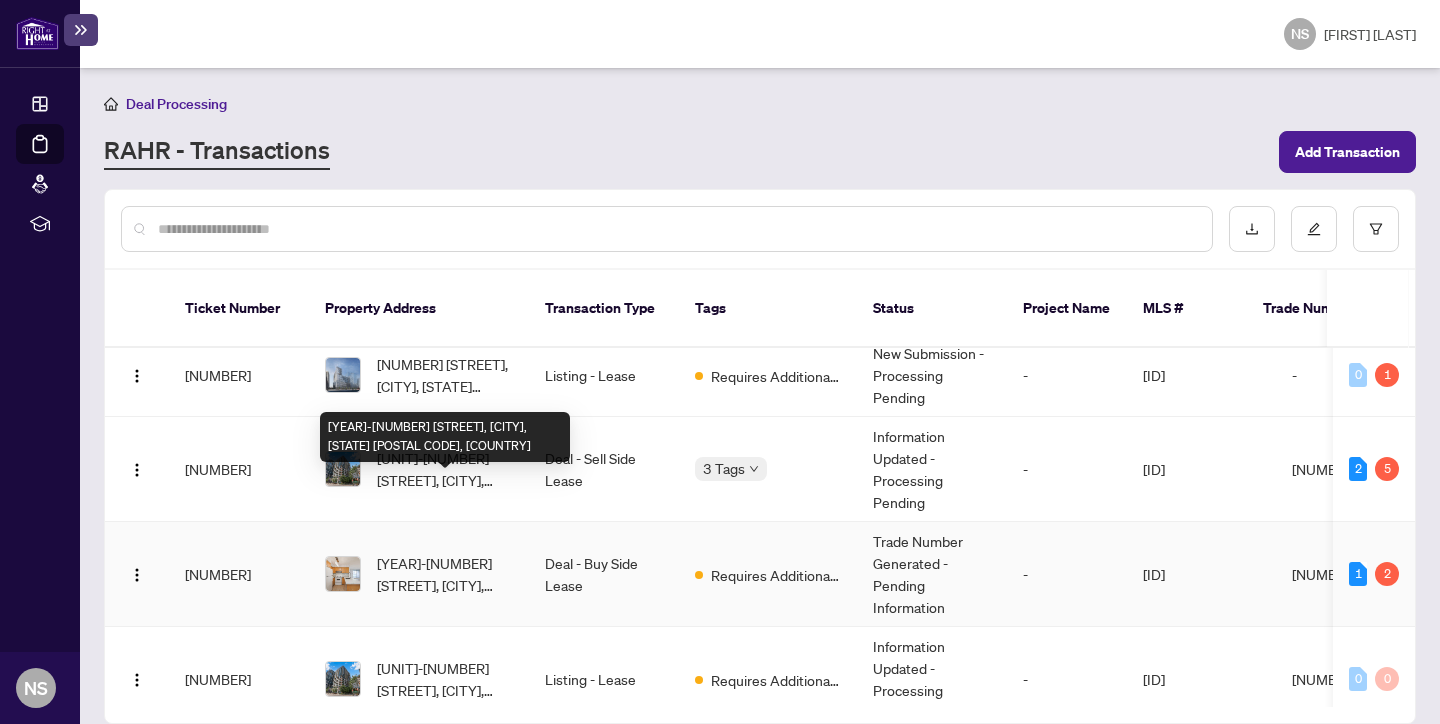 click on "[YEAR]-[NUMBER] [STREET], [CITY], [STATE] [POSTAL CODE], [COUNTRY]" at bounding box center [445, 574] 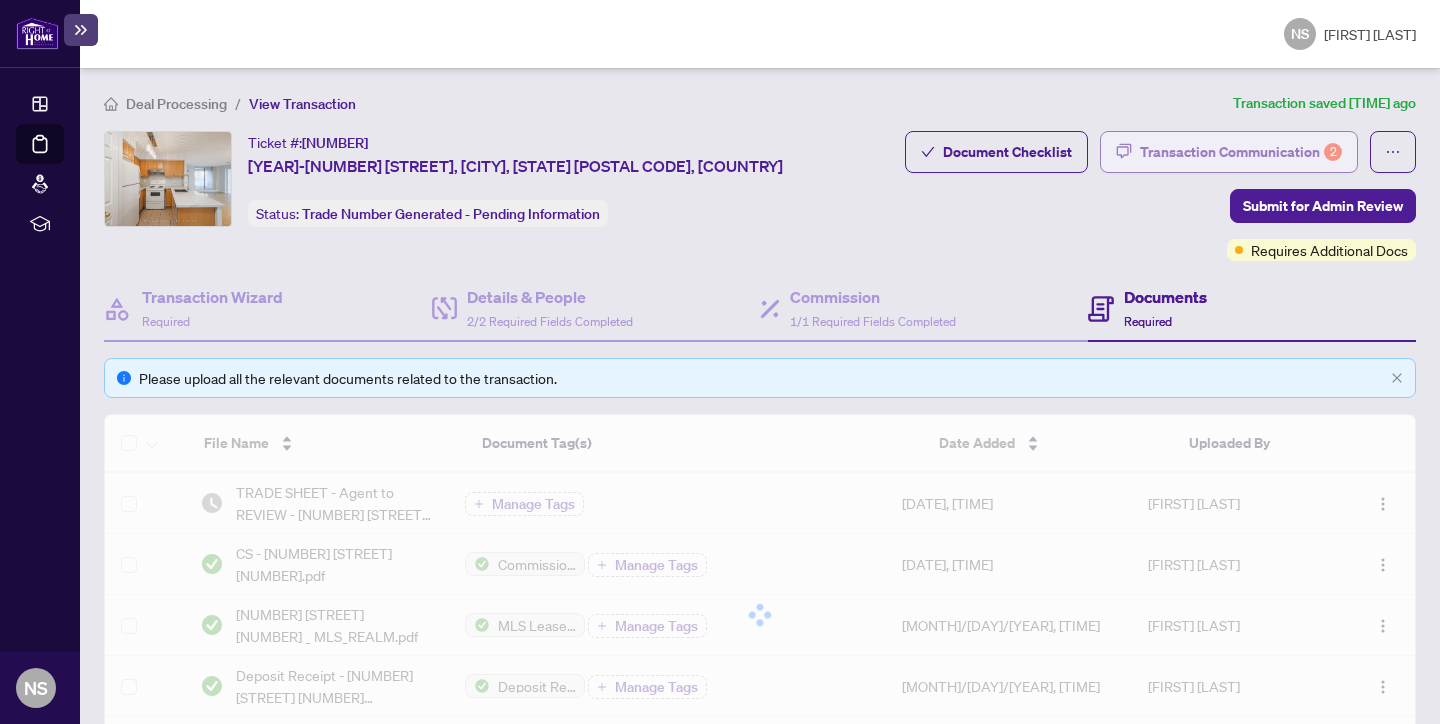 click on "Transaction Communication 2" at bounding box center (1241, 152) 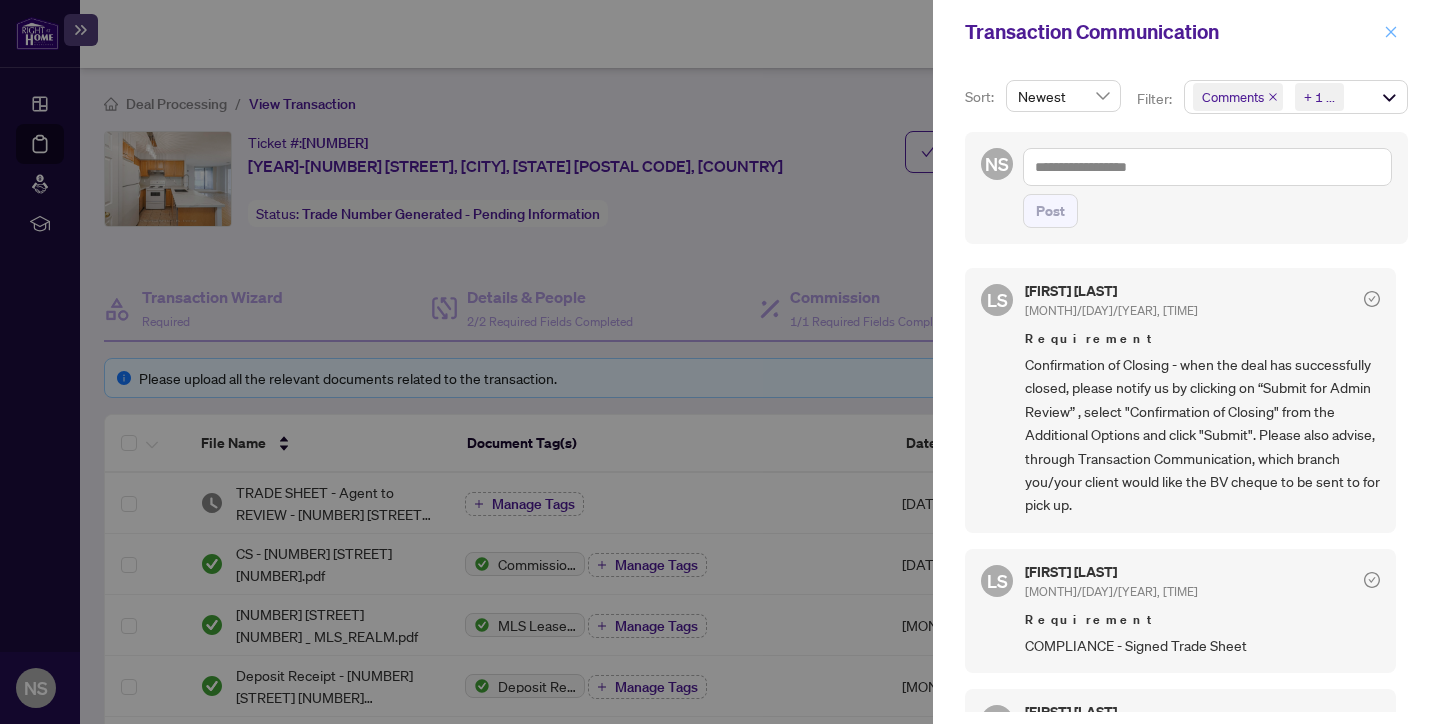 click at bounding box center (1391, 32) 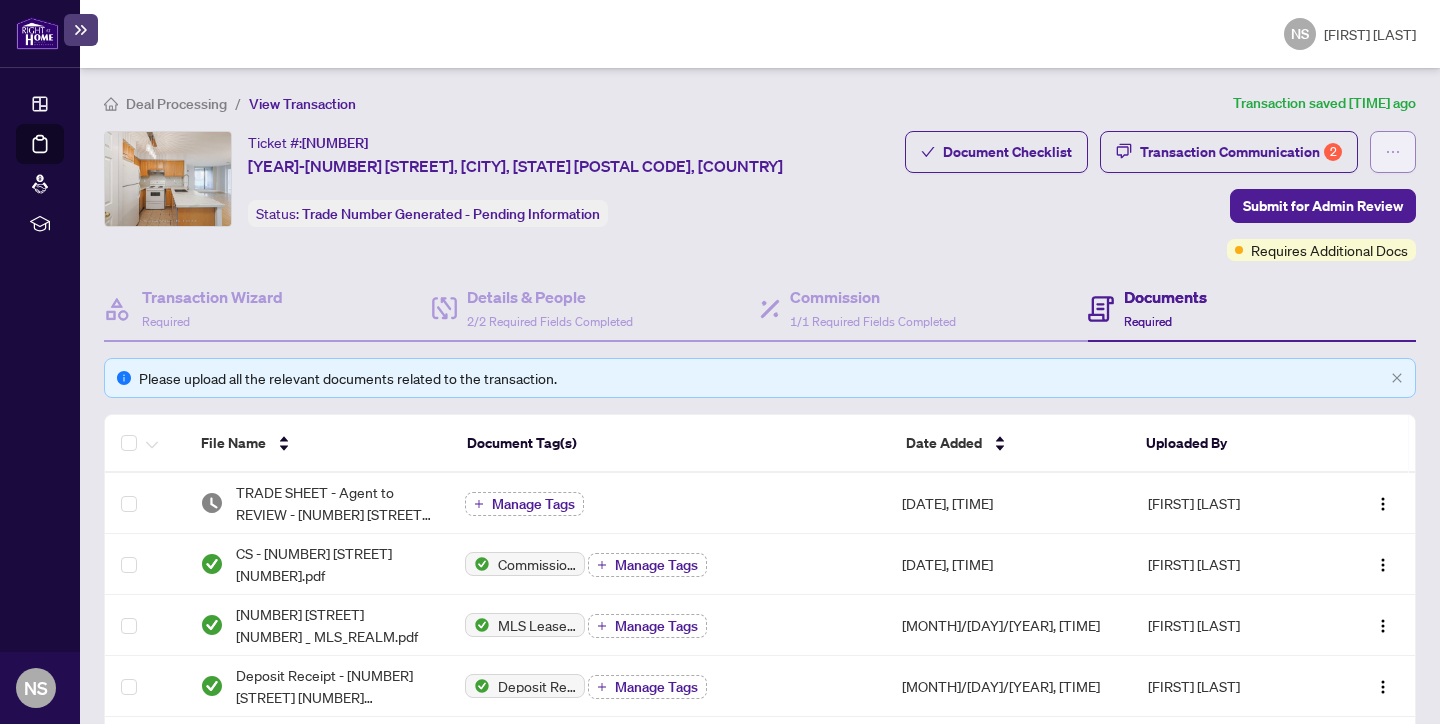 click at bounding box center (1393, 152) 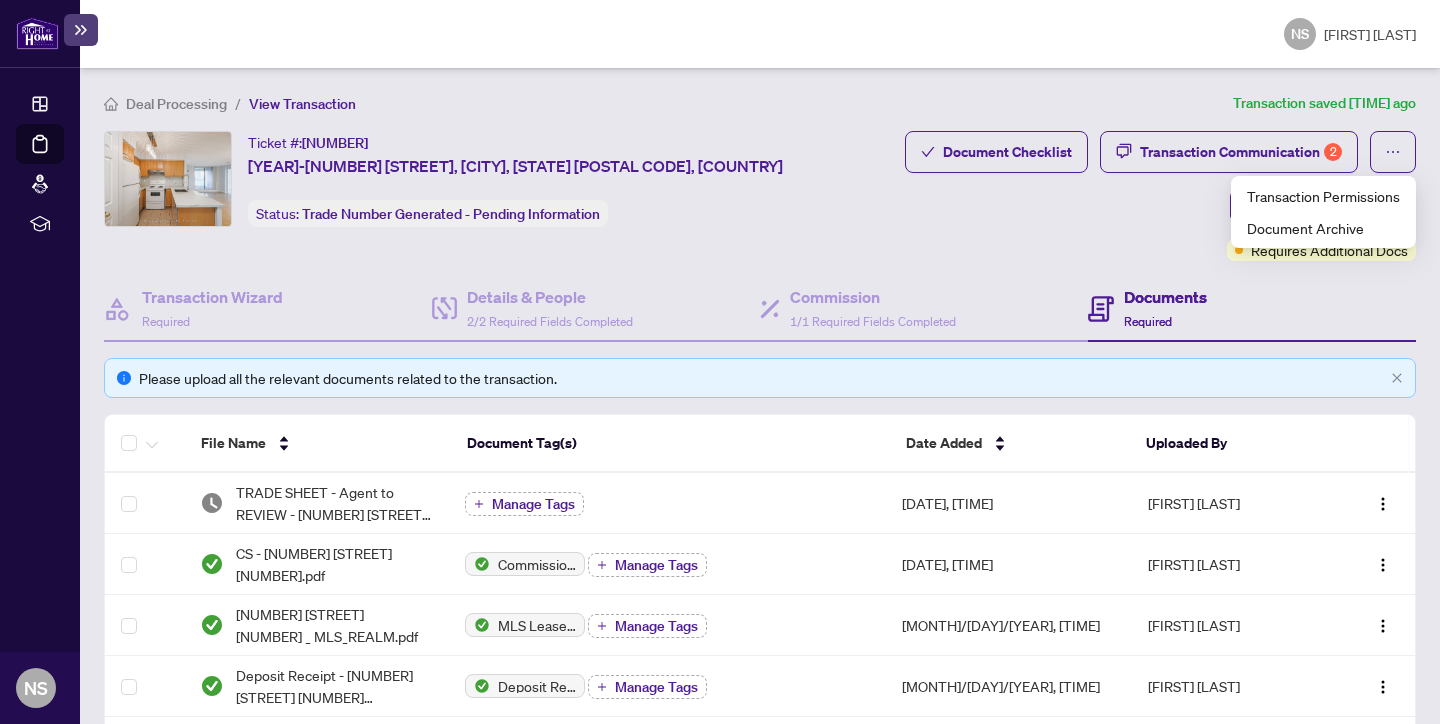 click on "Document Checklist Transaction Communication 2 Submit for Admin Review Requires Additional Docs" at bounding box center (1160, 196) 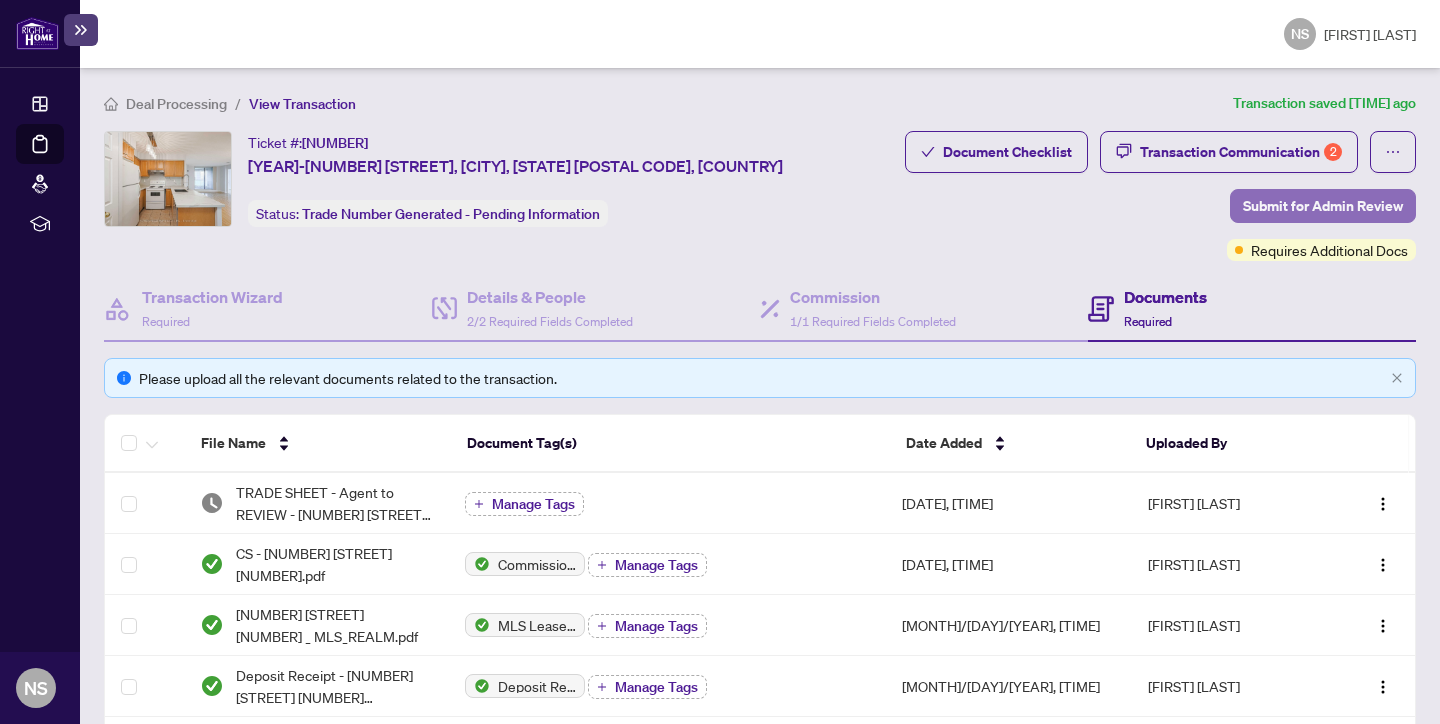 click on "Submit for Admin Review" at bounding box center [1323, 206] 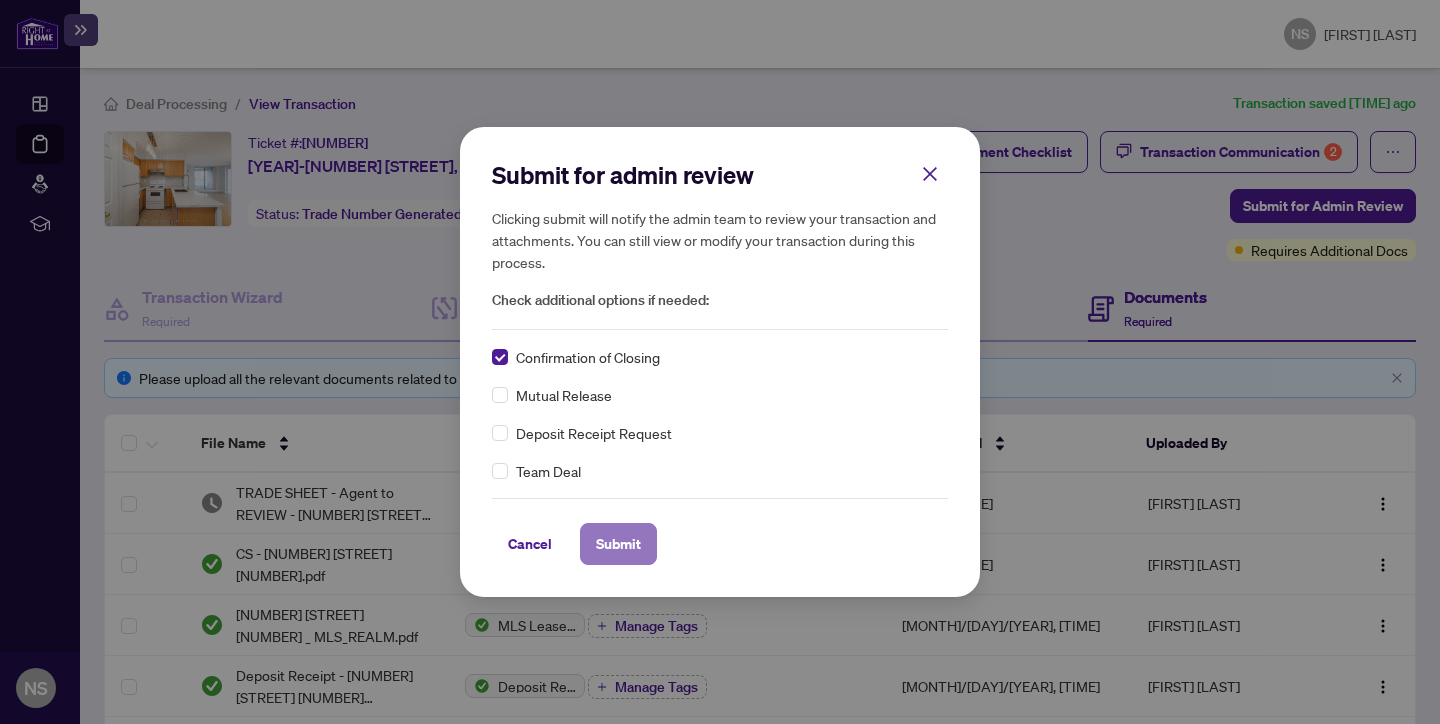 click on "Submit" at bounding box center [618, 544] 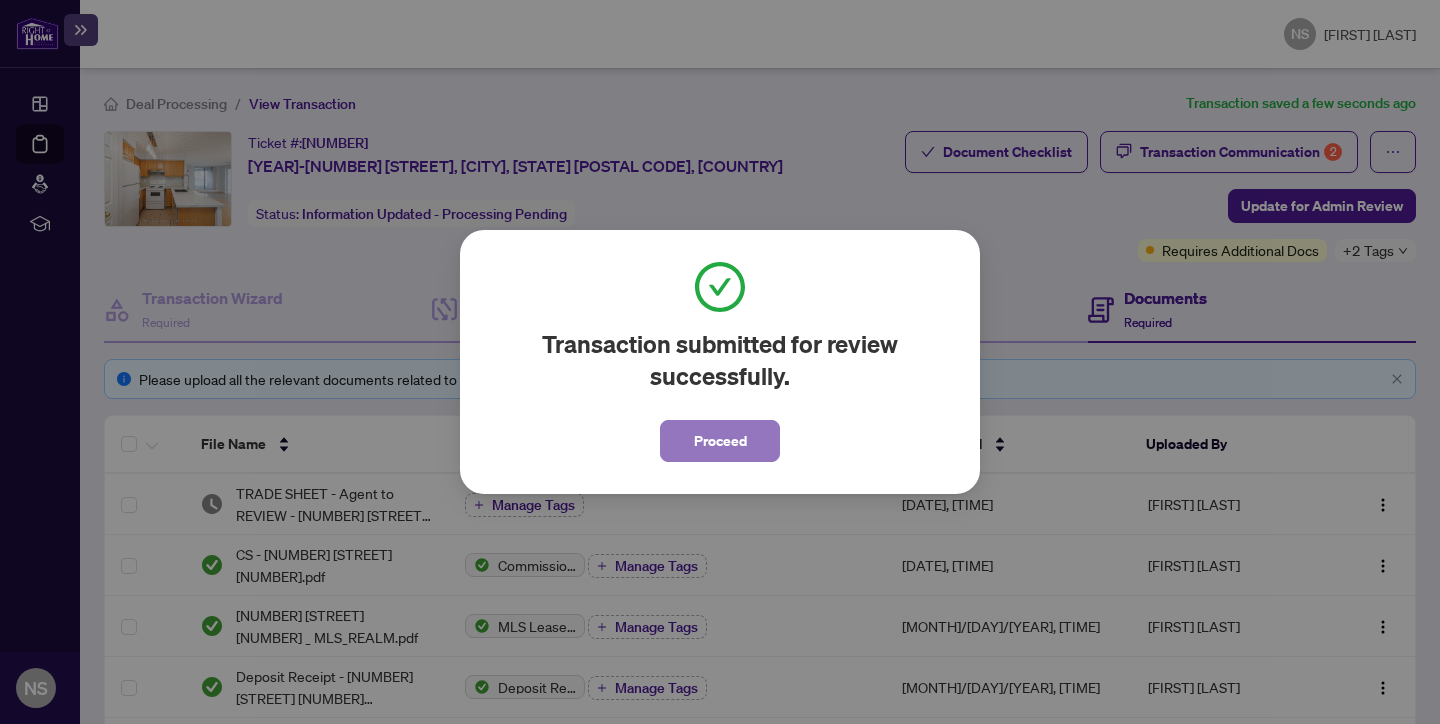 click on "Proceed" at bounding box center (720, 441) 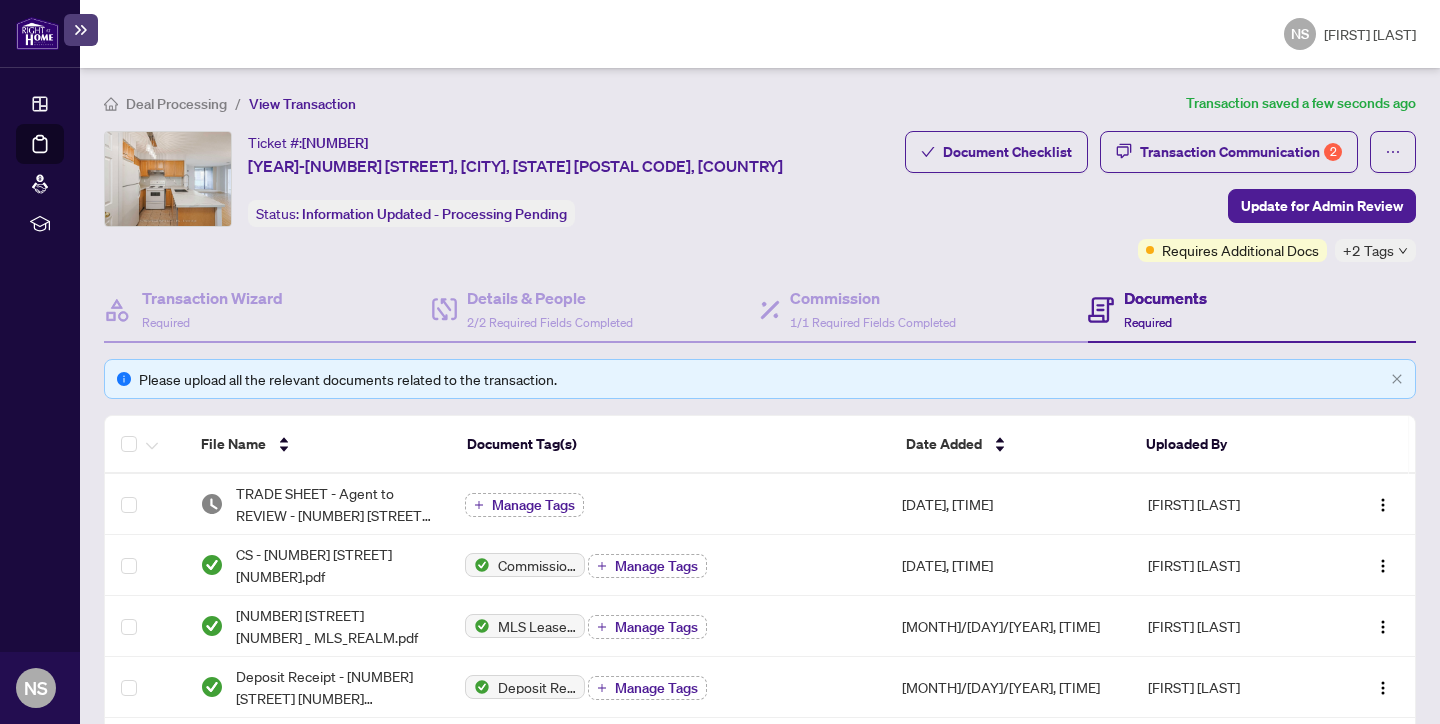 click at bounding box center [37, 33] 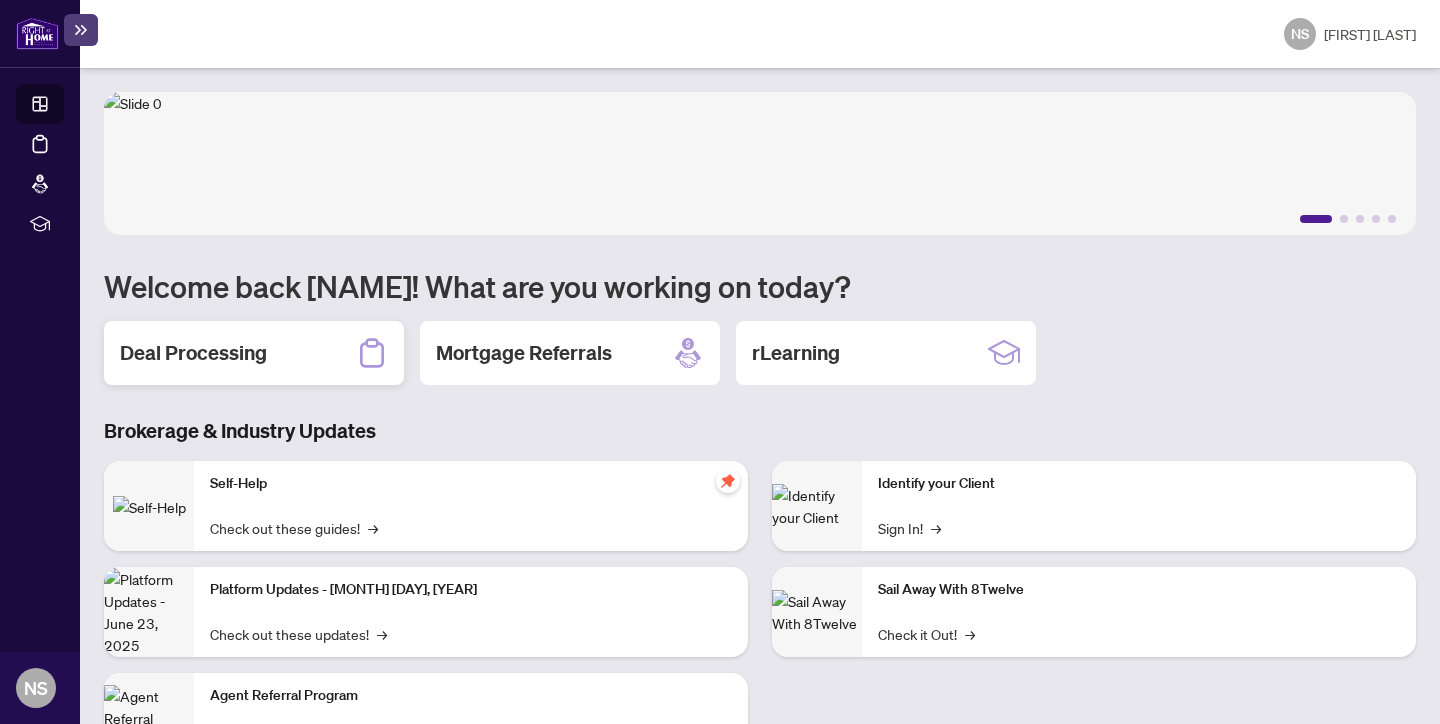 click on "Deal Processing" at bounding box center (193, 353) 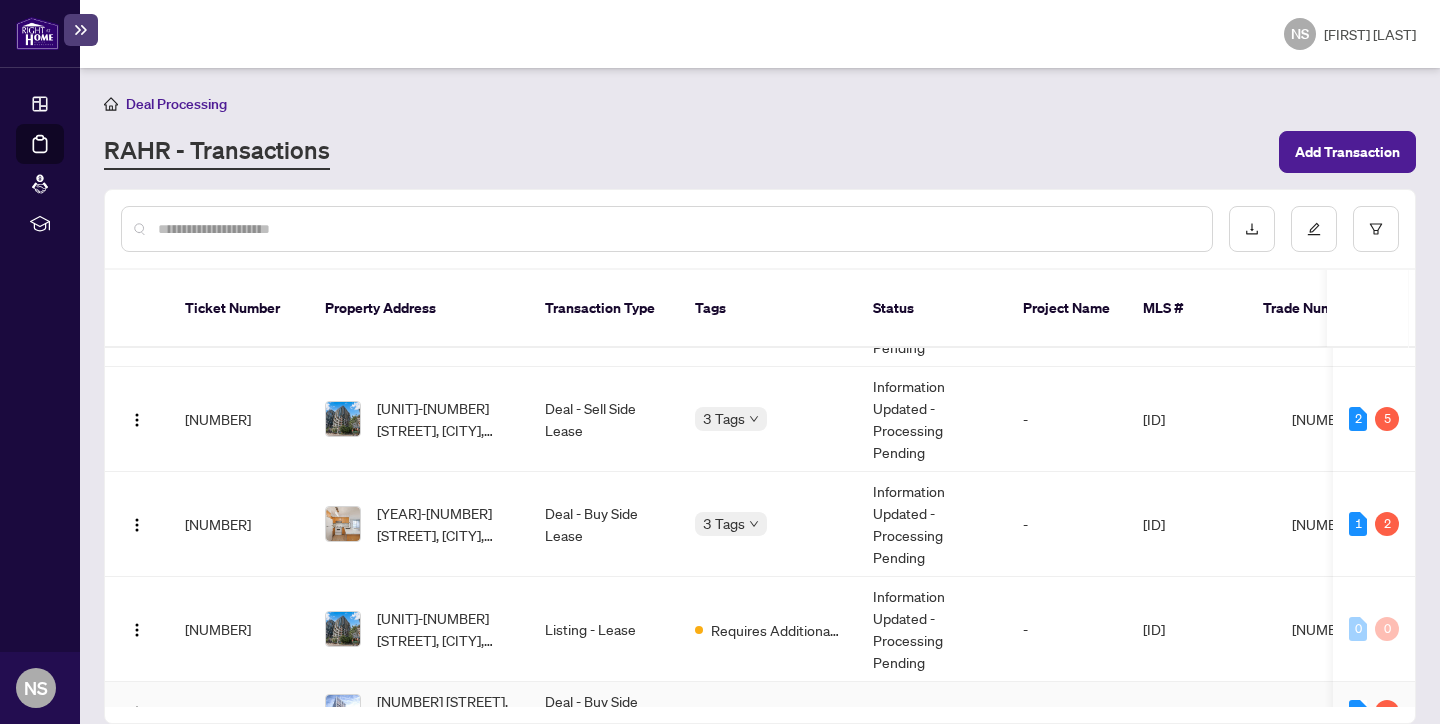 scroll, scrollTop: 181, scrollLeft: 0, axis: vertical 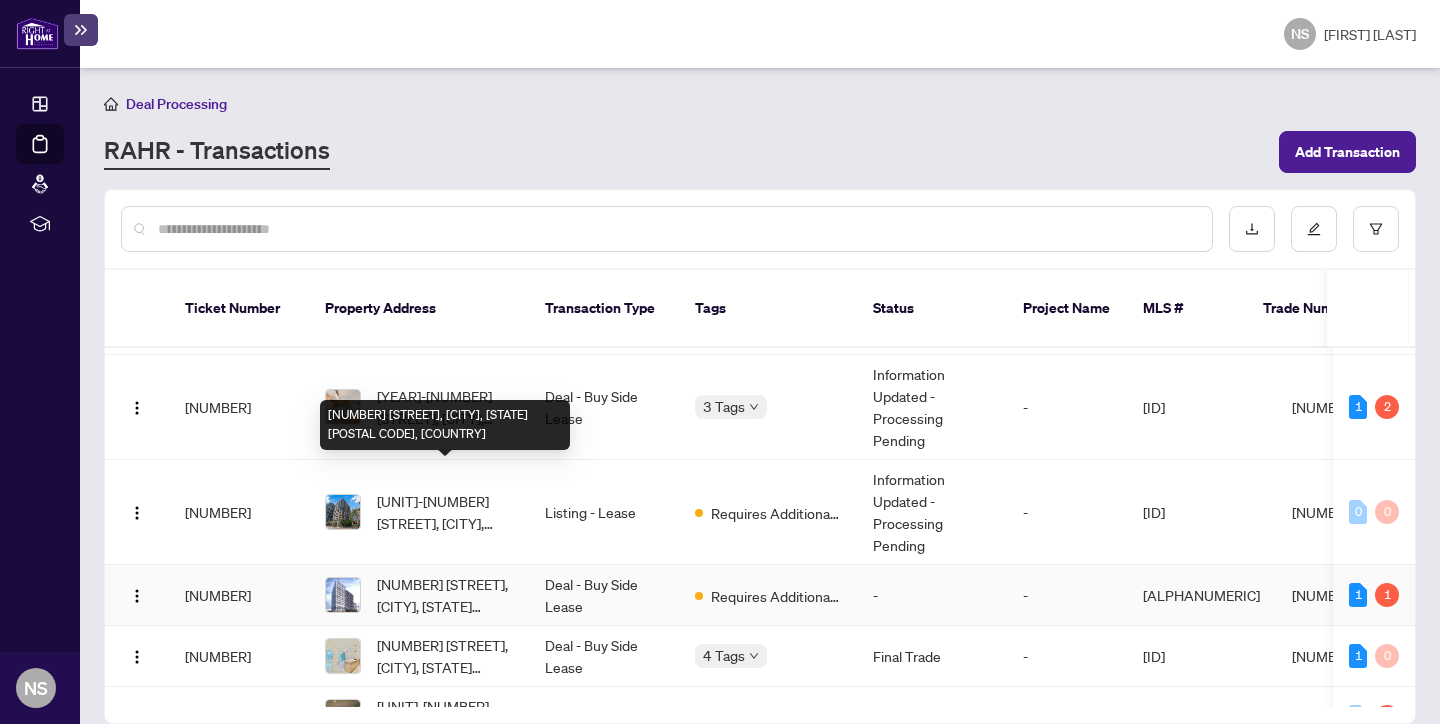 click on "[NUMBER] [STREET], [CITY], [STATE] [POSTAL CODE], [COUNTRY]" at bounding box center (445, 595) 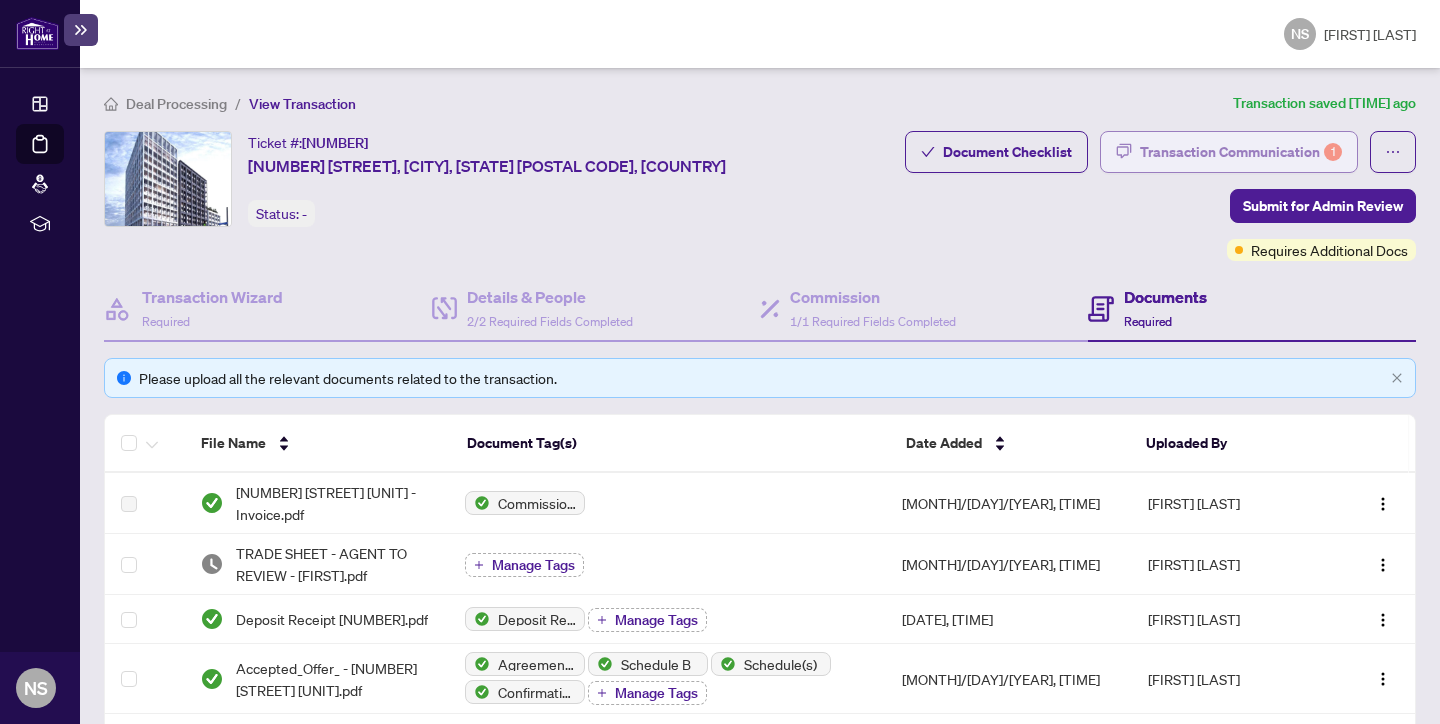 click on "Transaction Communication 1" at bounding box center (1241, 152) 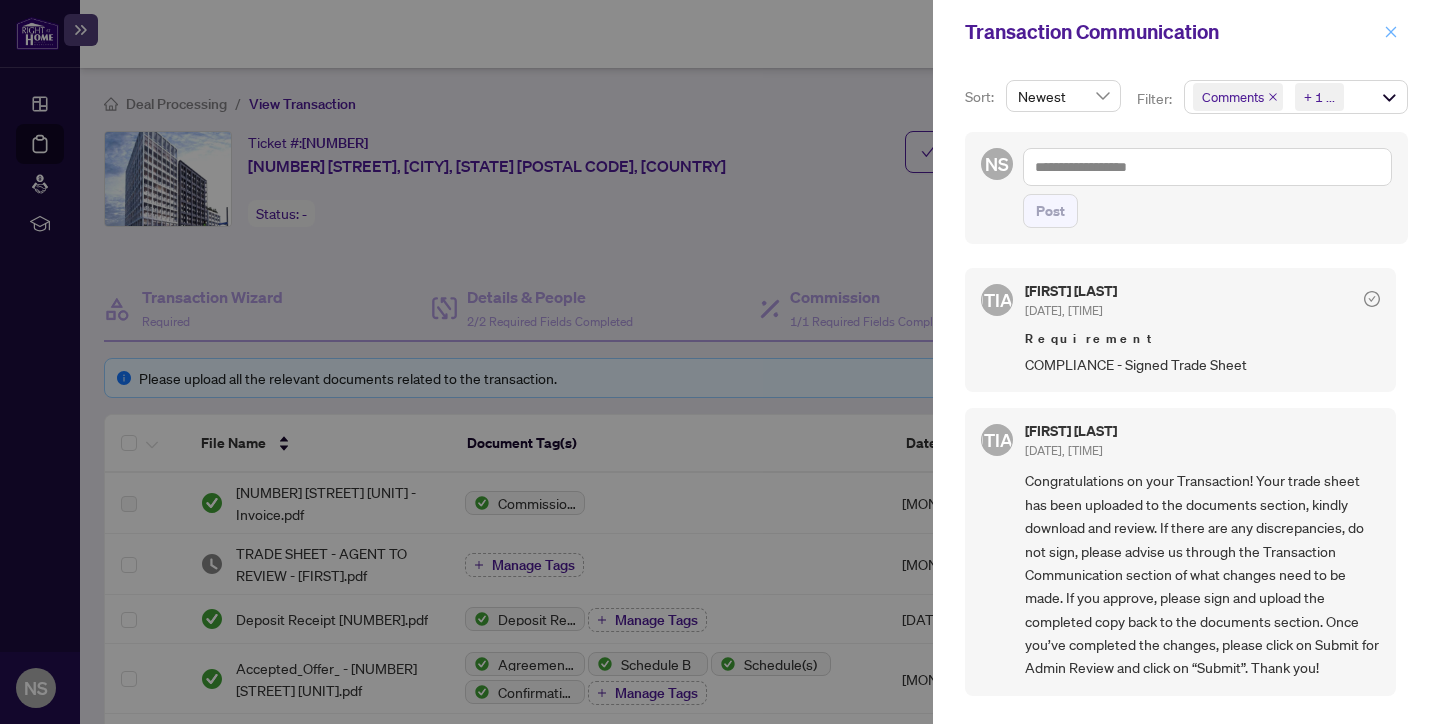 click at bounding box center [1391, 31] 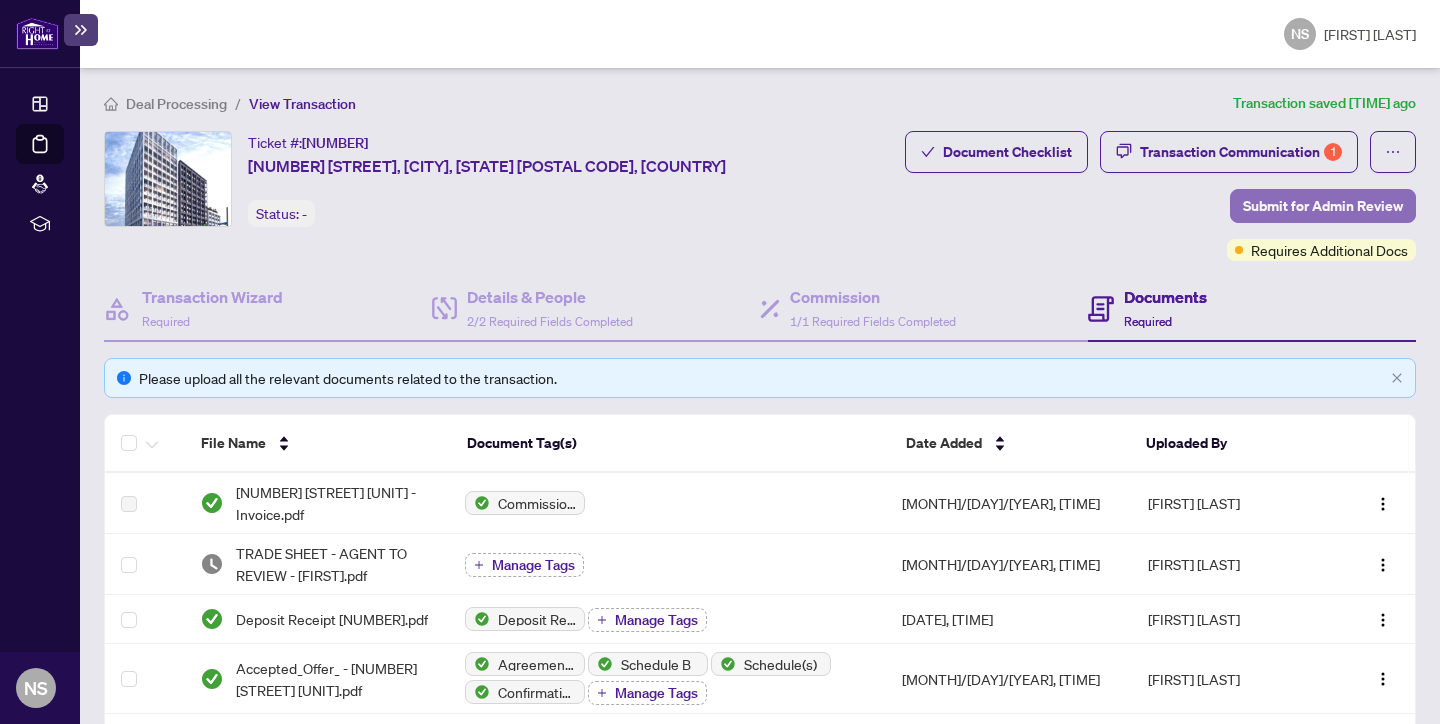 click on "Submit for Admin Review" at bounding box center [1323, 206] 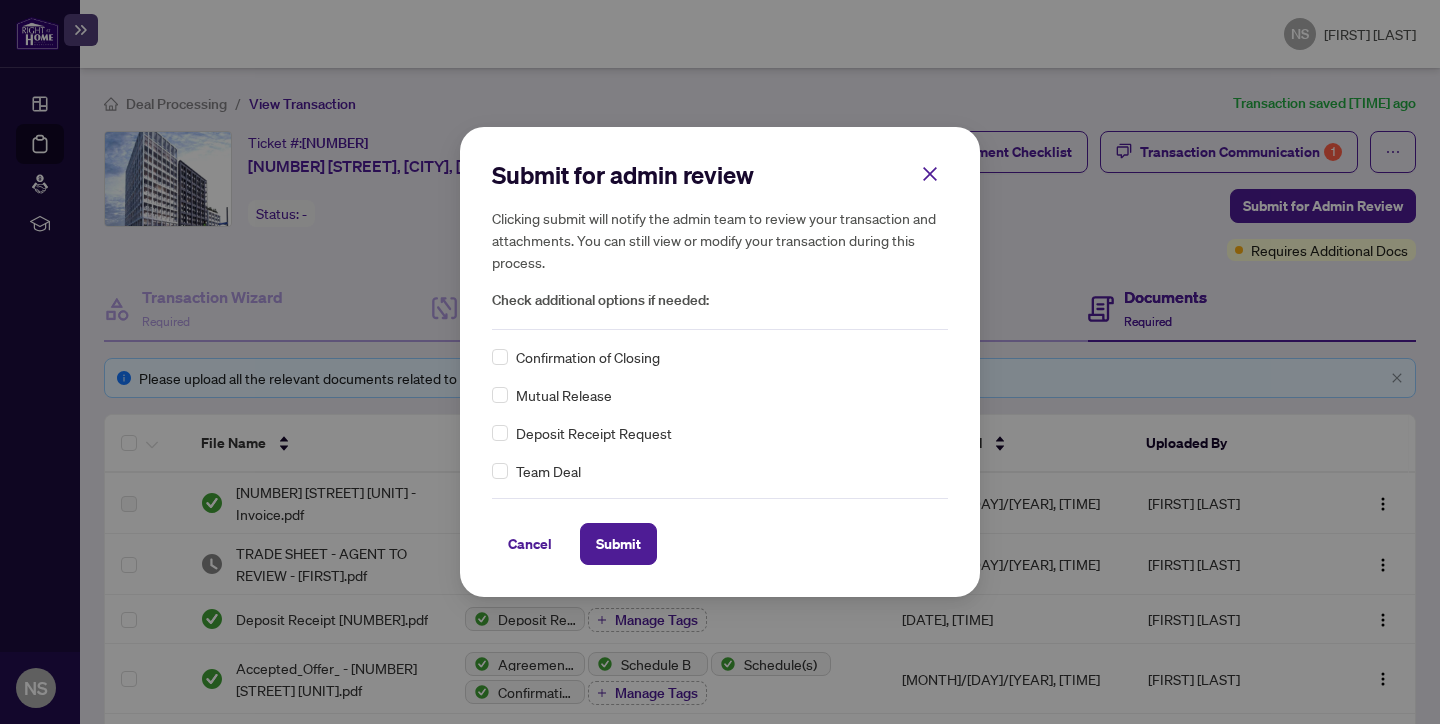 click on "Confirmation of Closing" at bounding box center [720, 357] 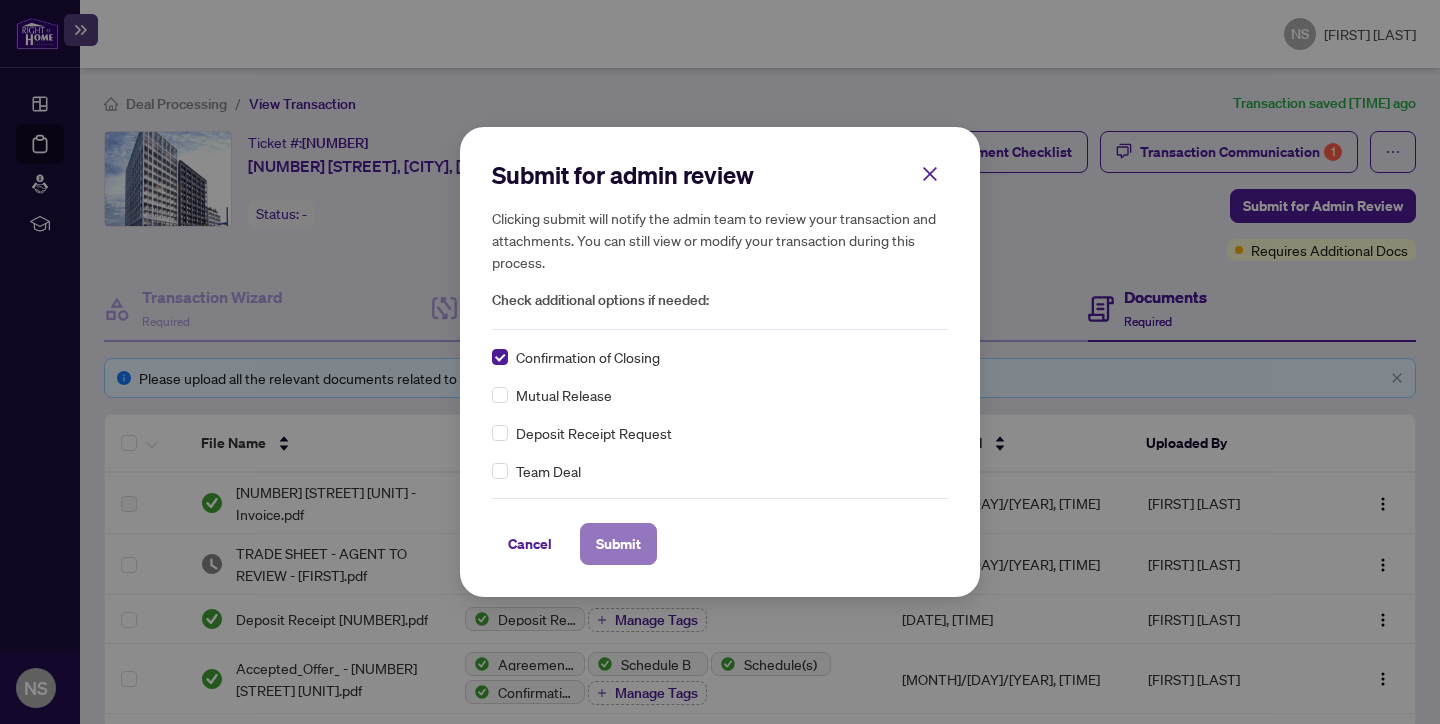 click on "Submit" at bounding box center [618, 544] 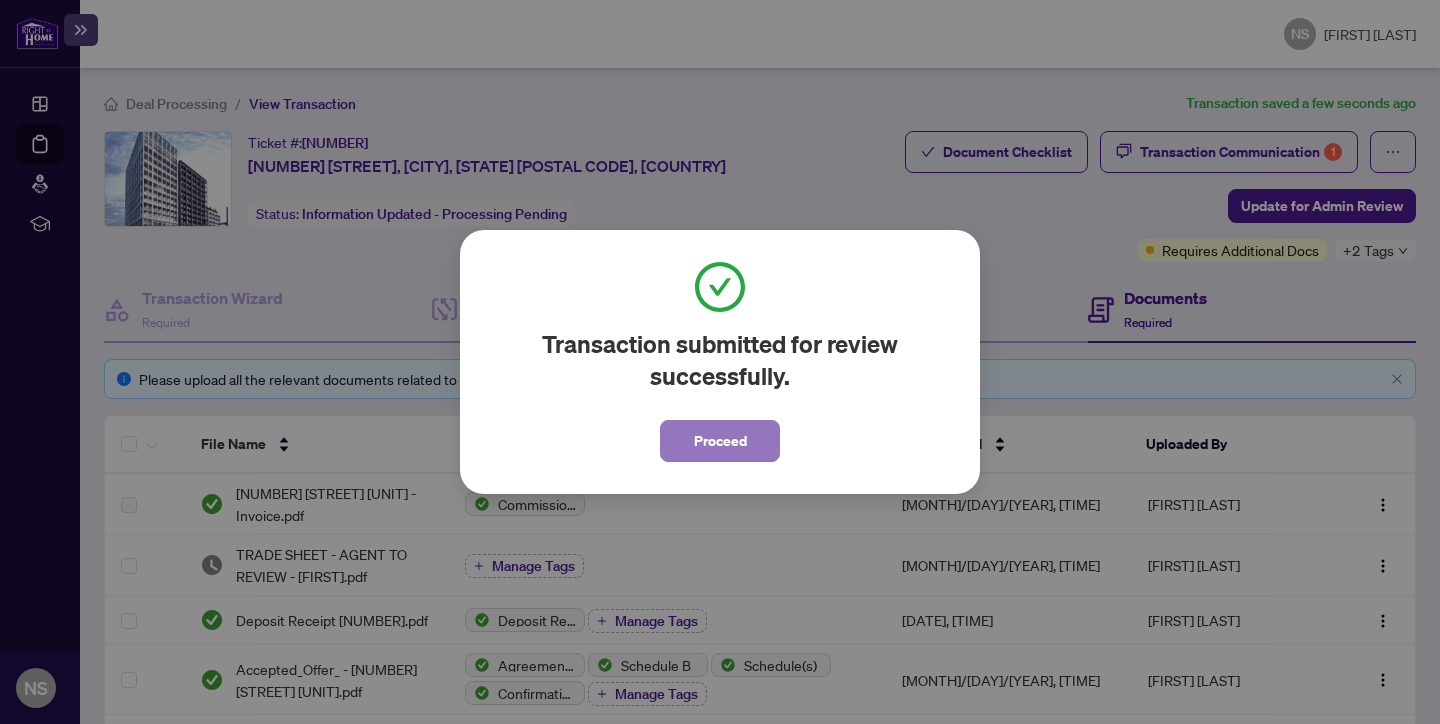click on "Proceed" at bounding box center (720, 441) 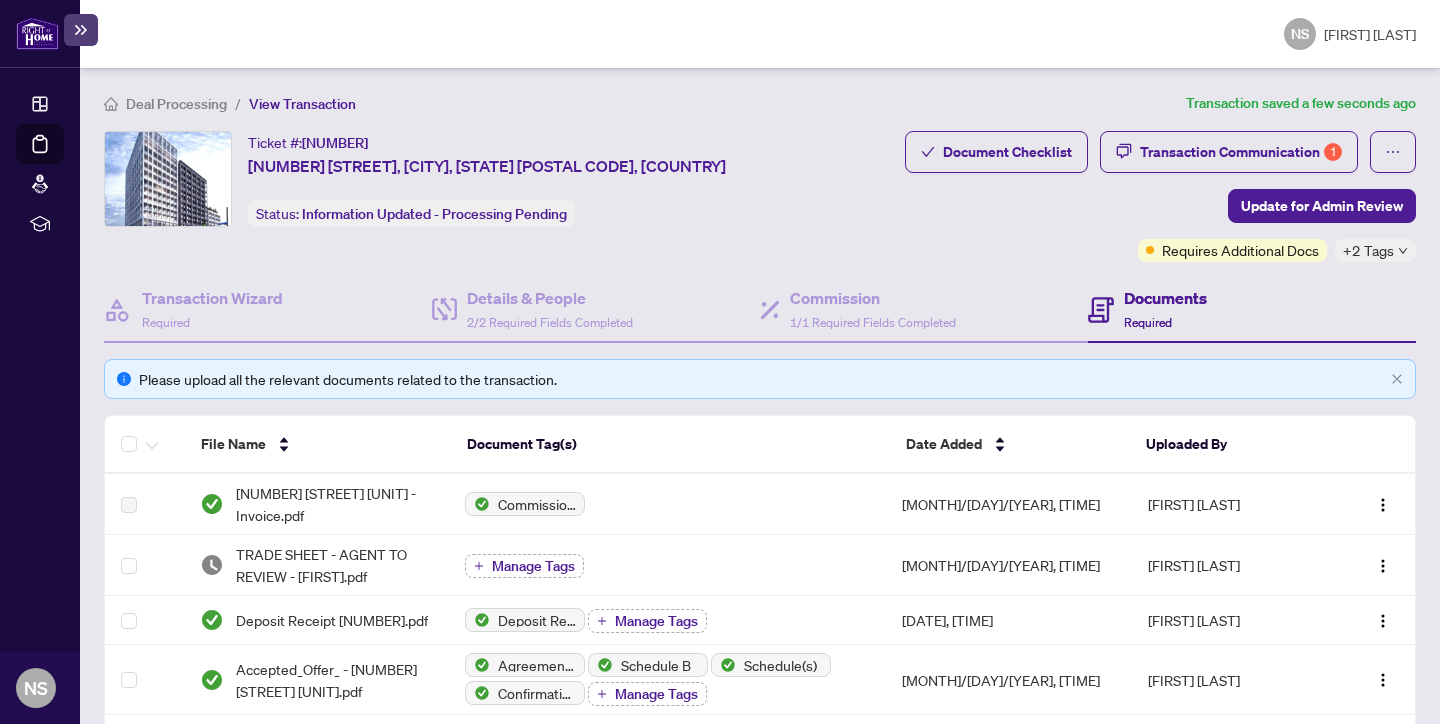 click at bounding box center [37, 33] 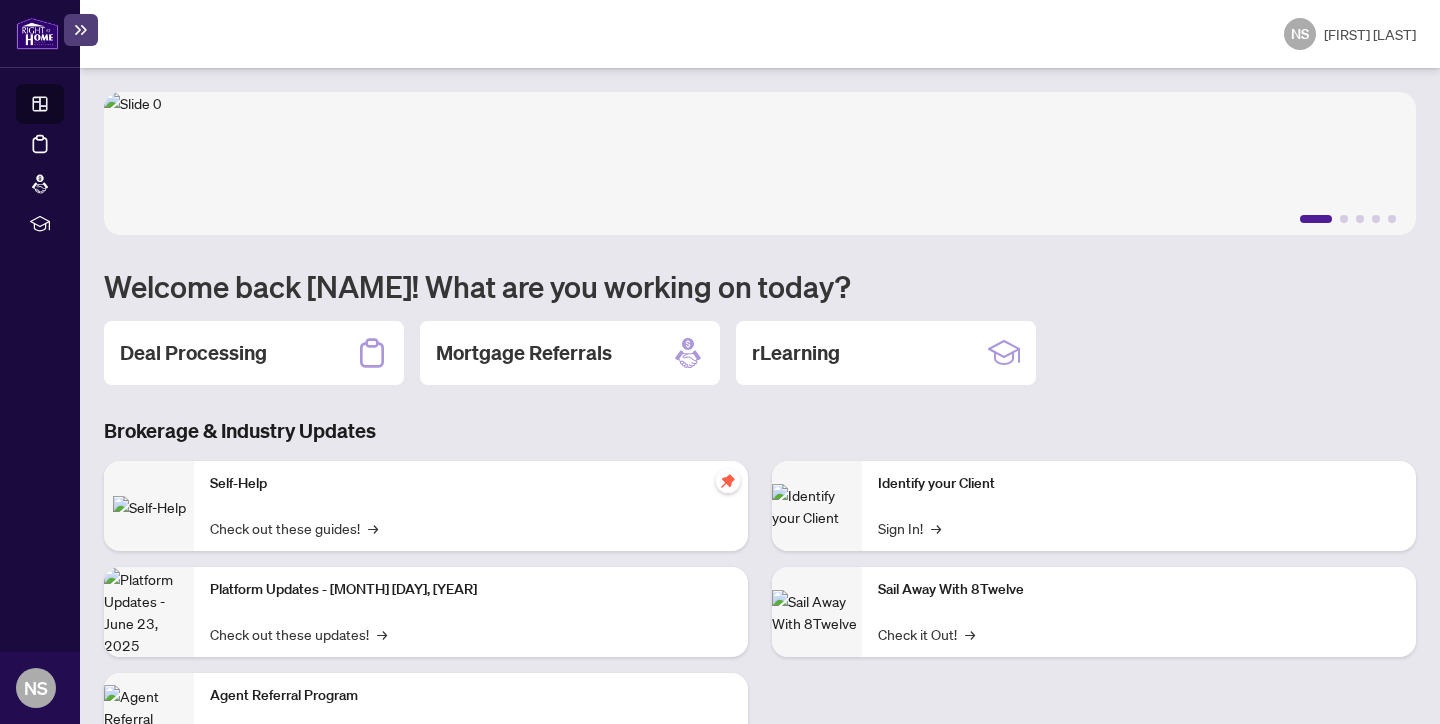 click at bounding box center [37, 33] 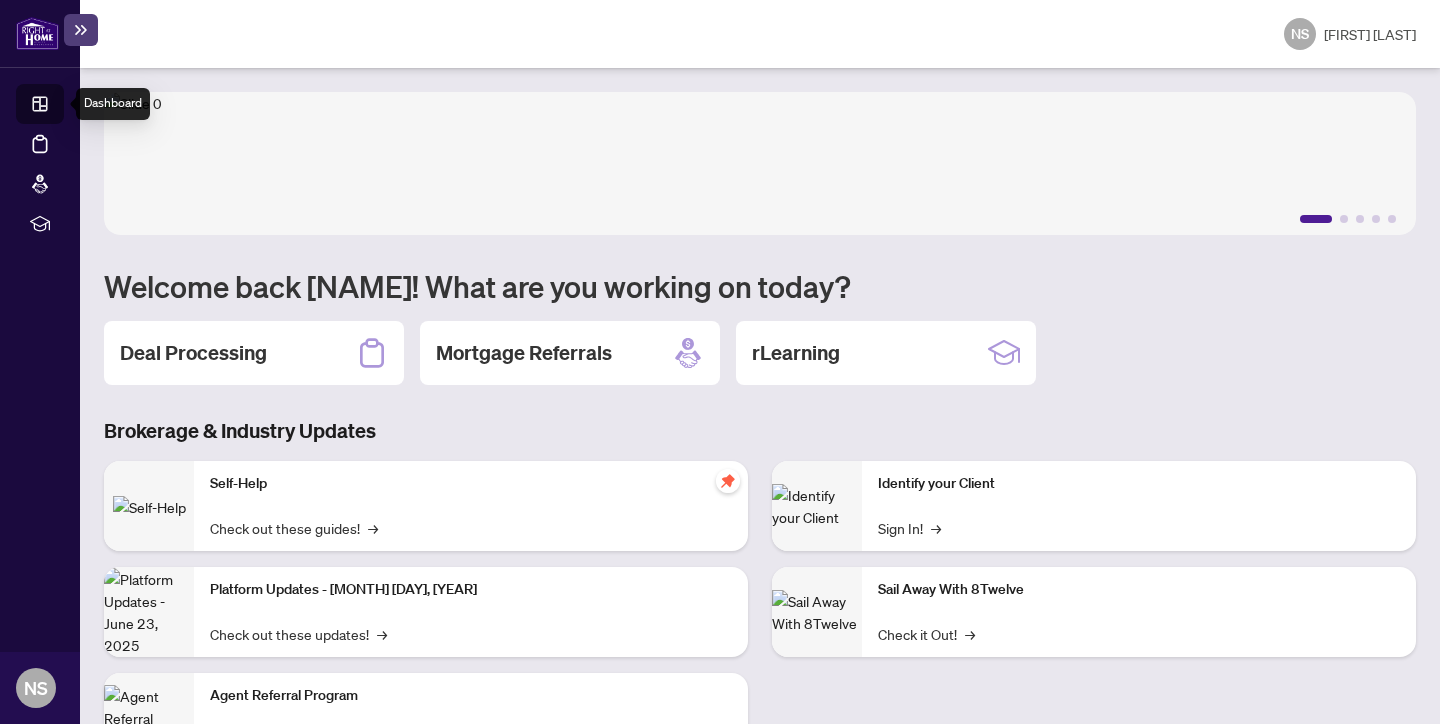 click at bounding box center [37, 33] 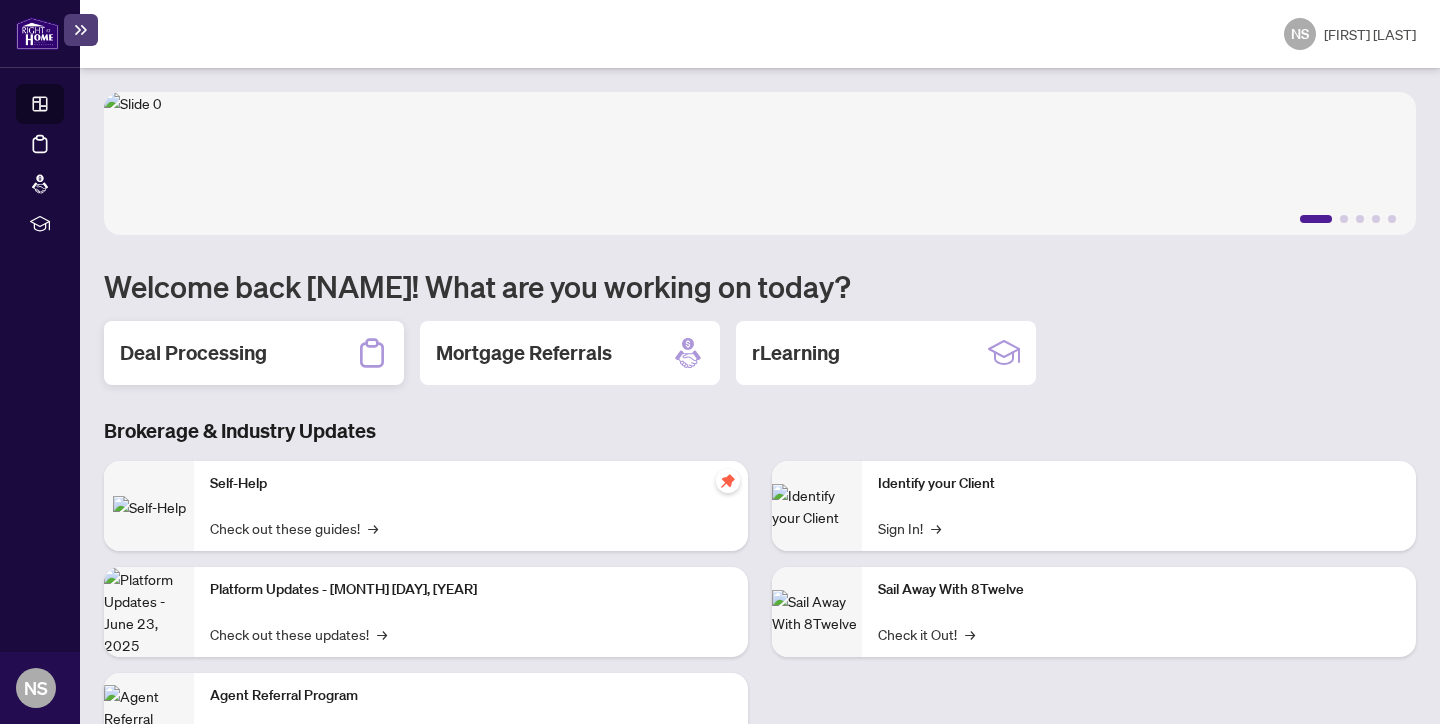 click on "Deal Processing" at bounding box center (254, 353) 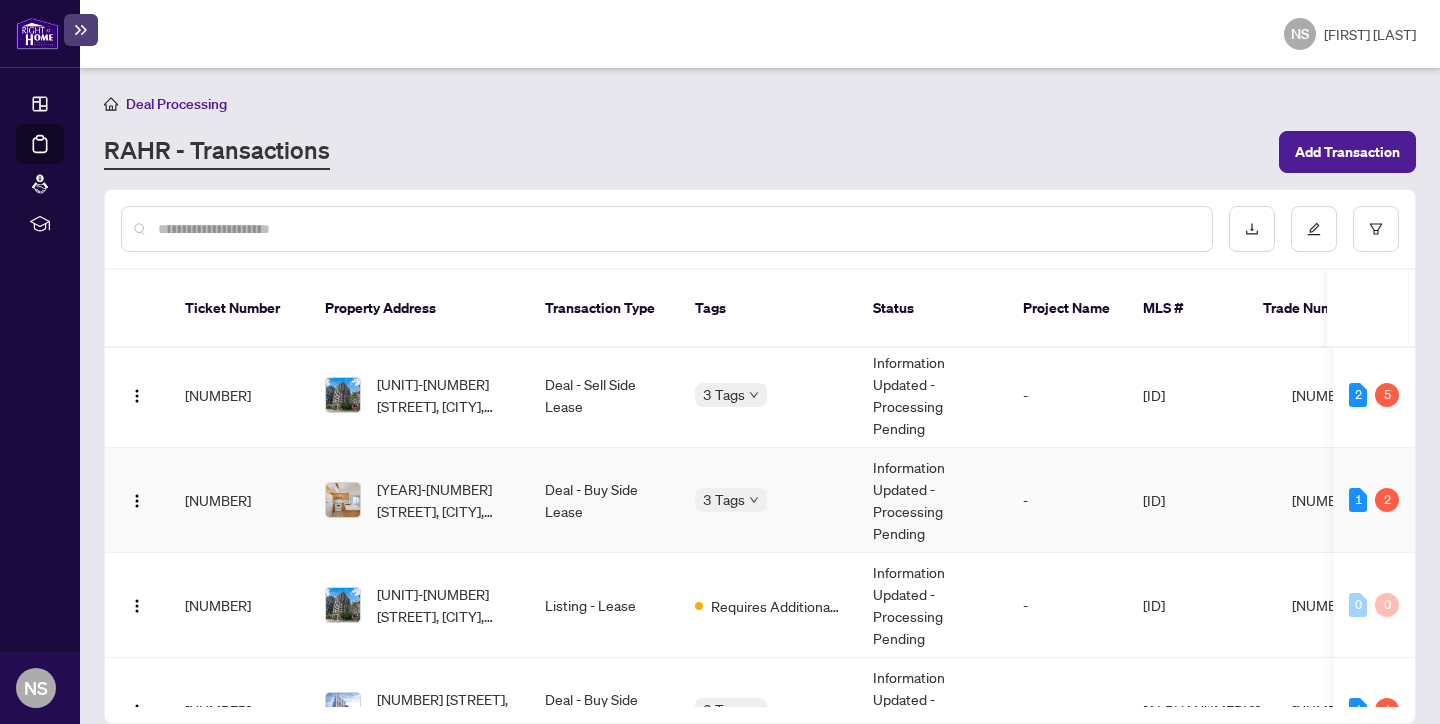 scroll, scrollTop: 0, scrollLeft: 0, axis: both 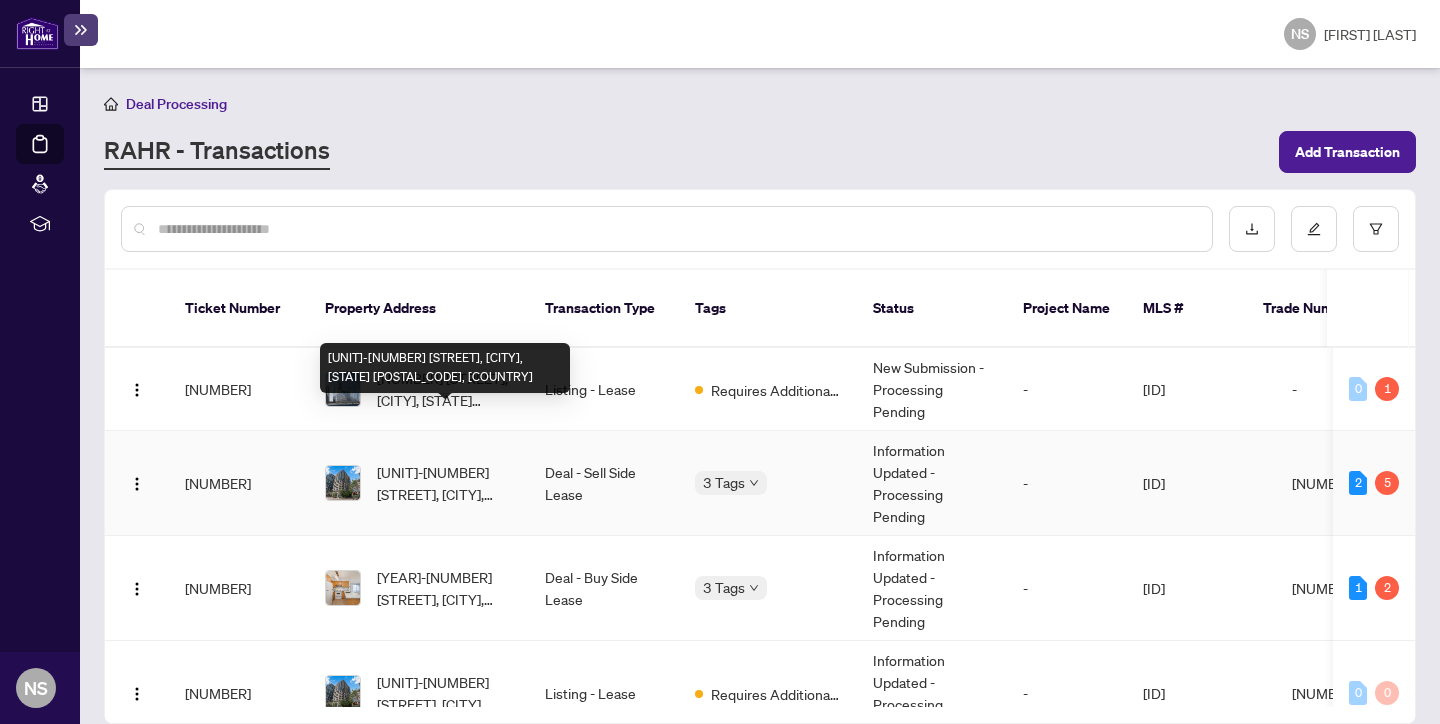 click on "[UNIT]-[NUMBER] [STREET], [CITY], [STATE] [POSTAL_CODE], [COUNTRY]" at bounding box center [445, 483] 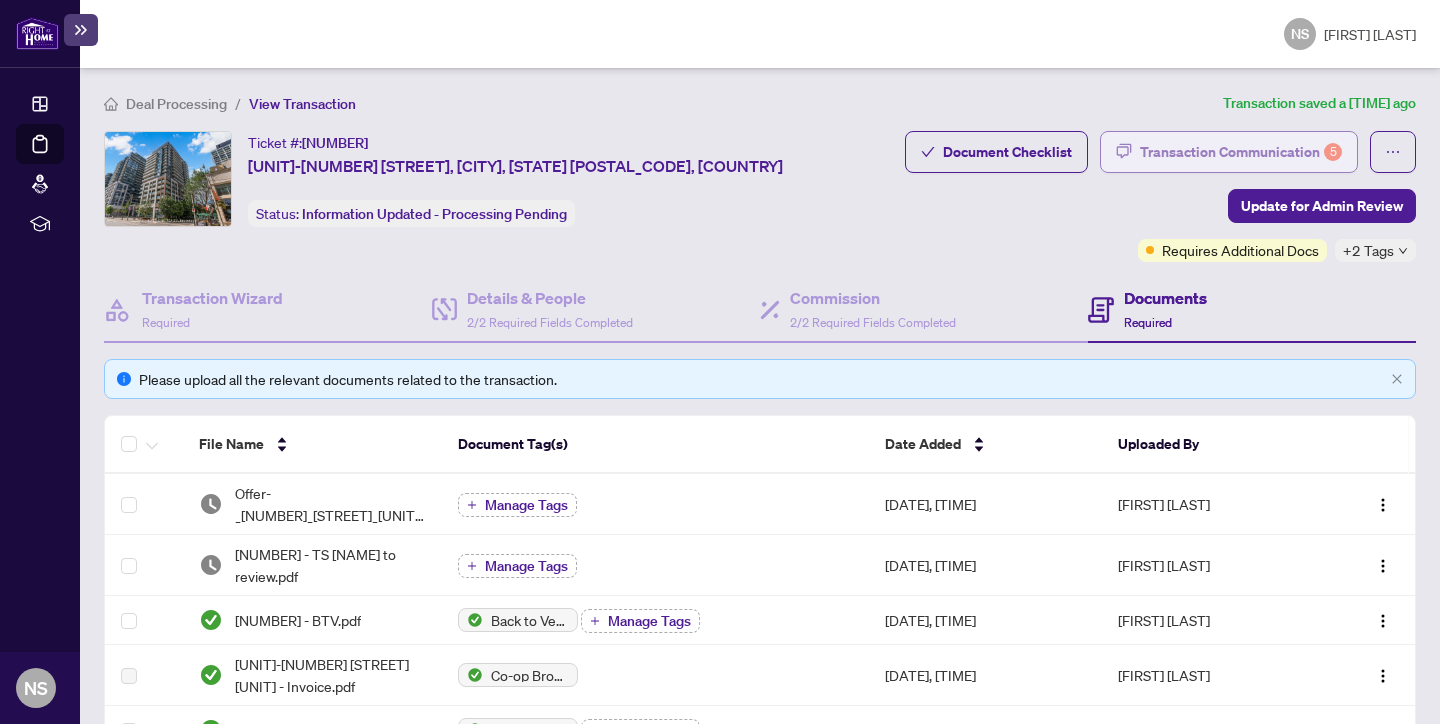click on "Transaction Communication 5" at bounding box center (1241, 152) 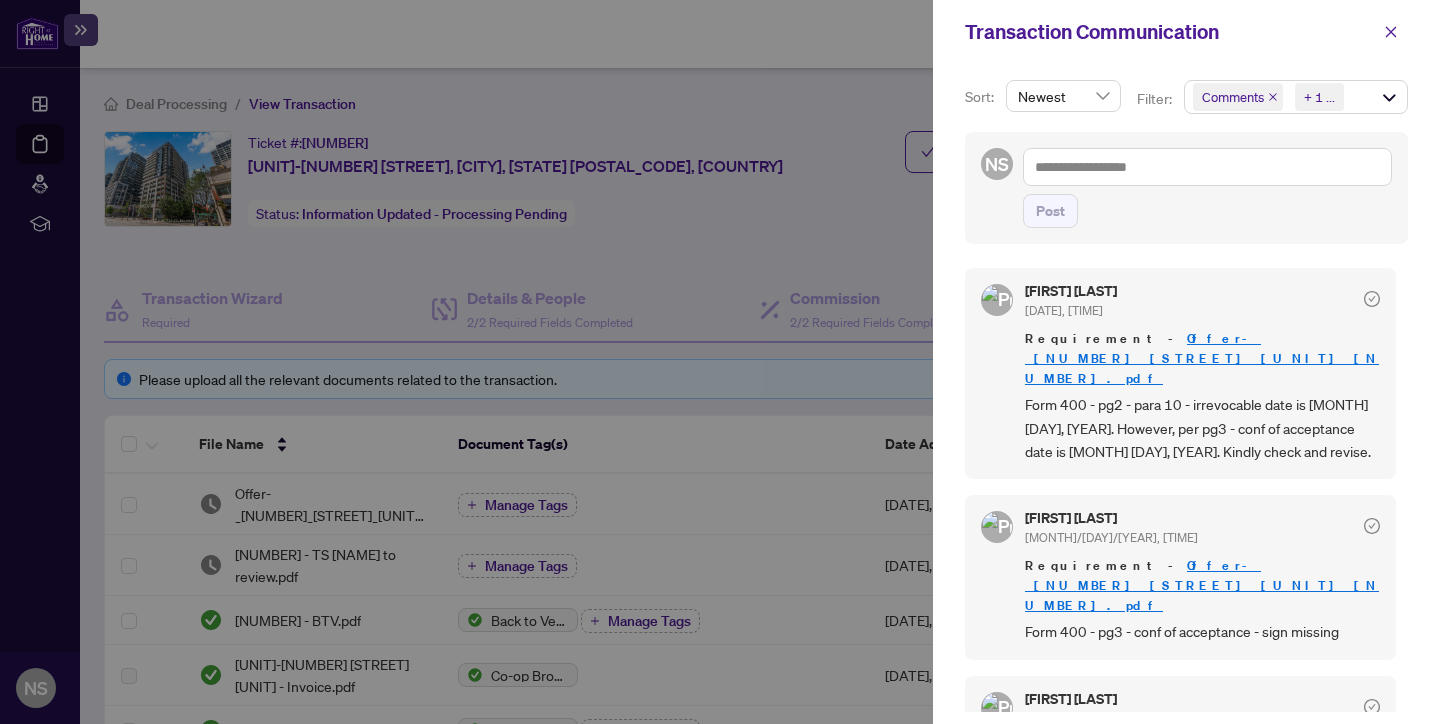 click at bounding box center (720, 362) 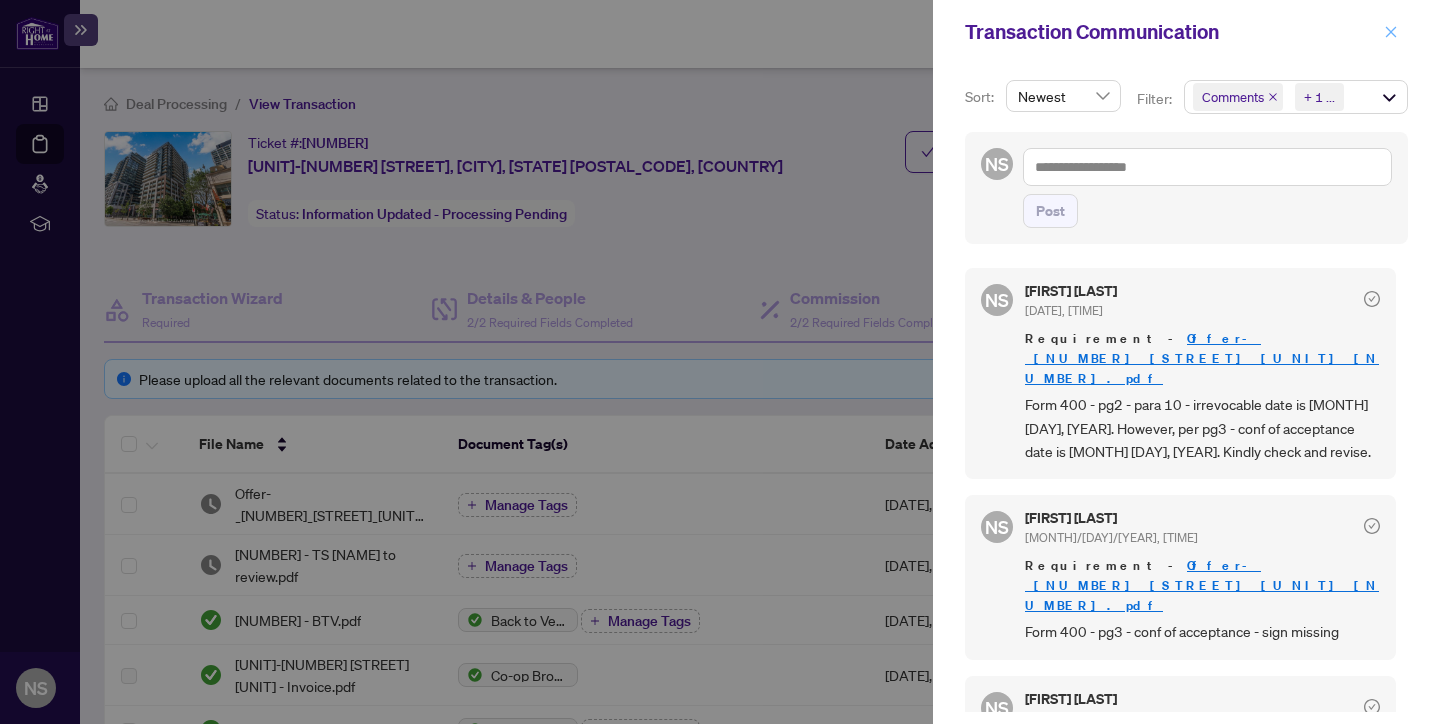 click at bounding box center [1391, 32] 